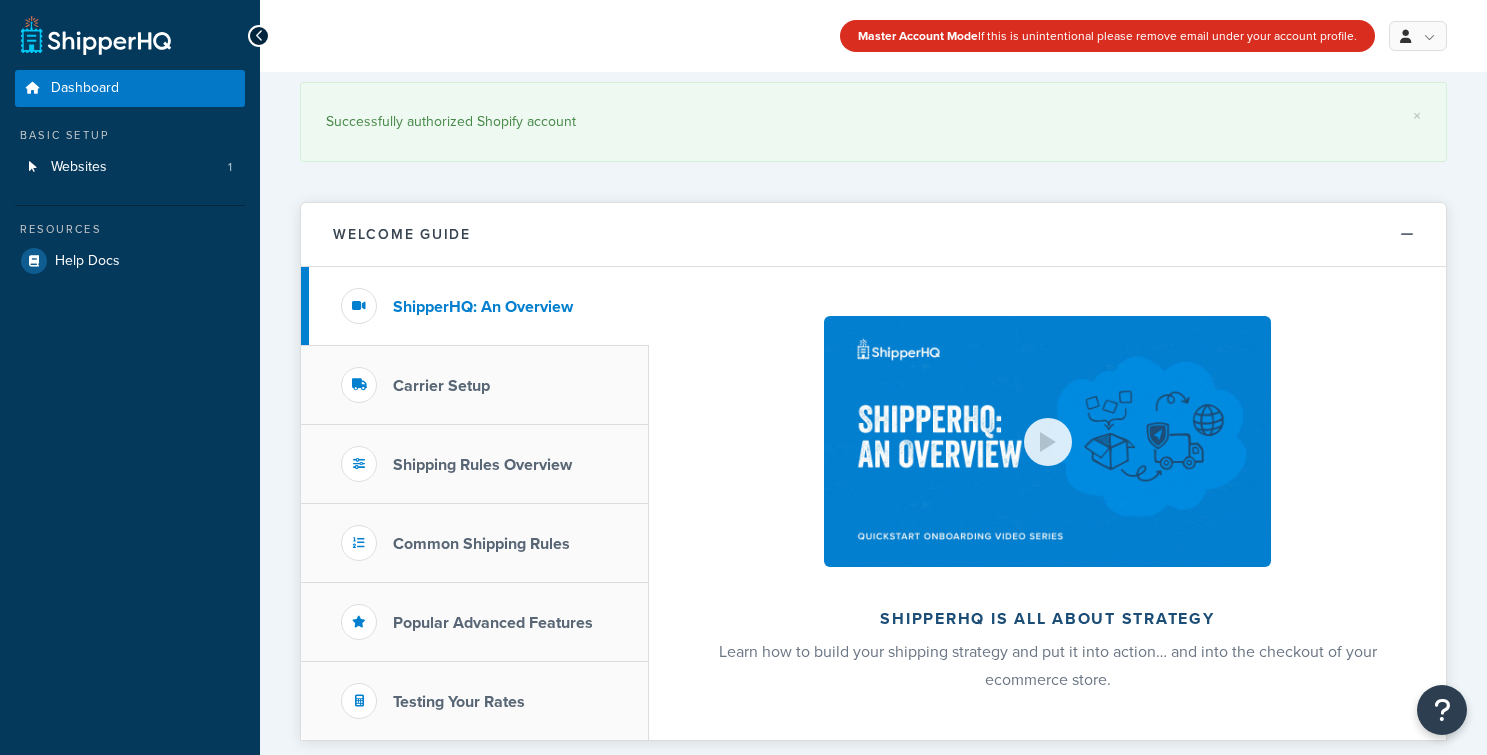scroll, scrollTop: 0, scrollLeft: 0, axis: both 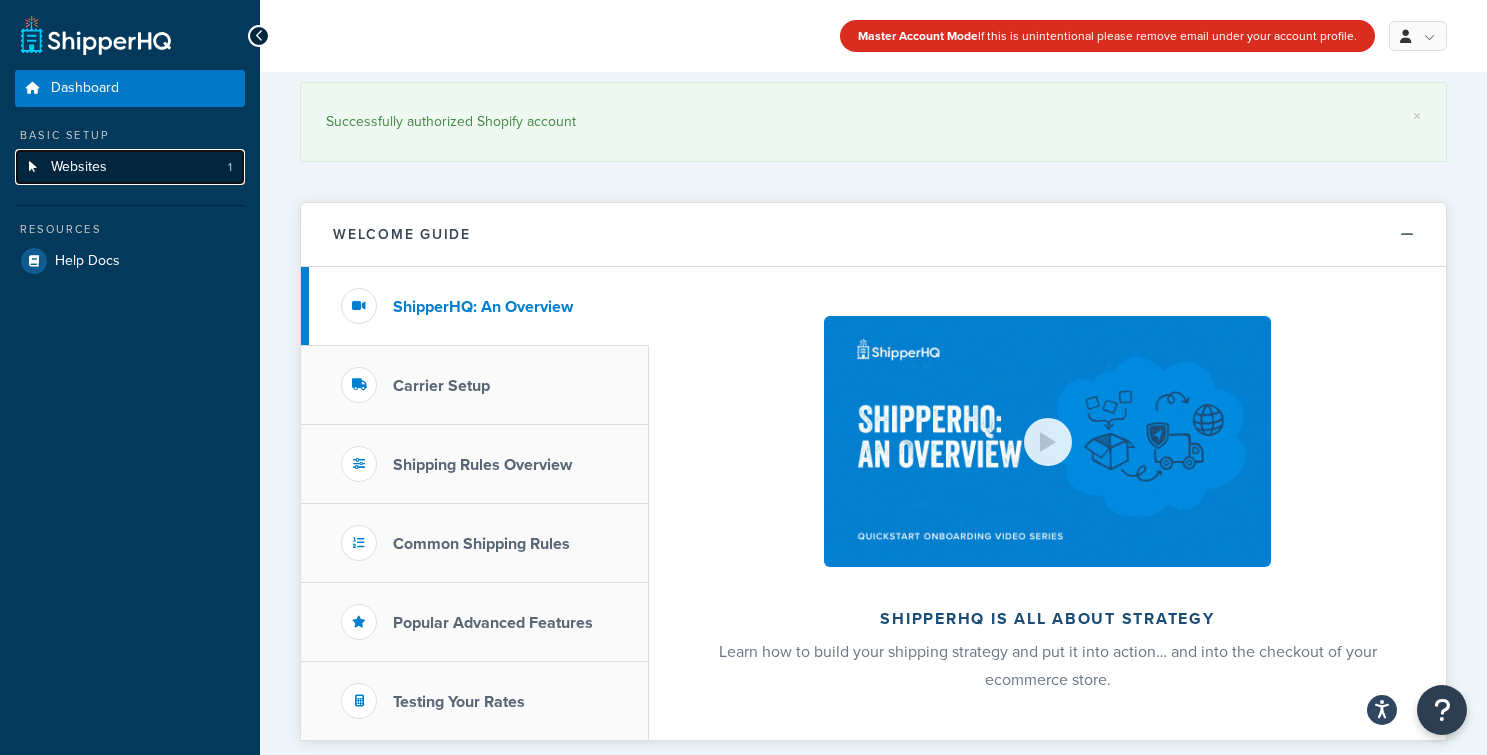 click on "Websites" at bounding box center [79, 167] 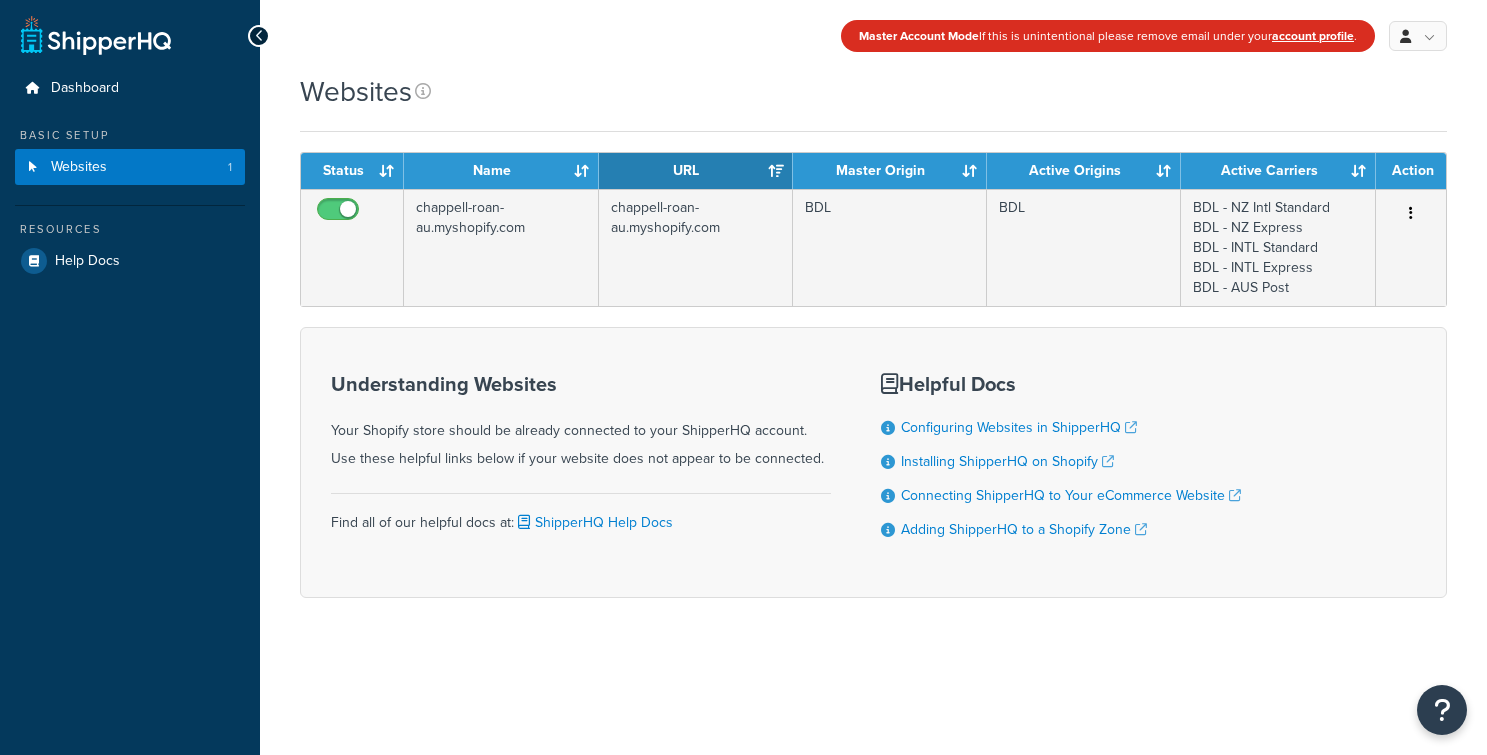 scroll, scrollTop: 0, scrollLeft: 0, axis: both 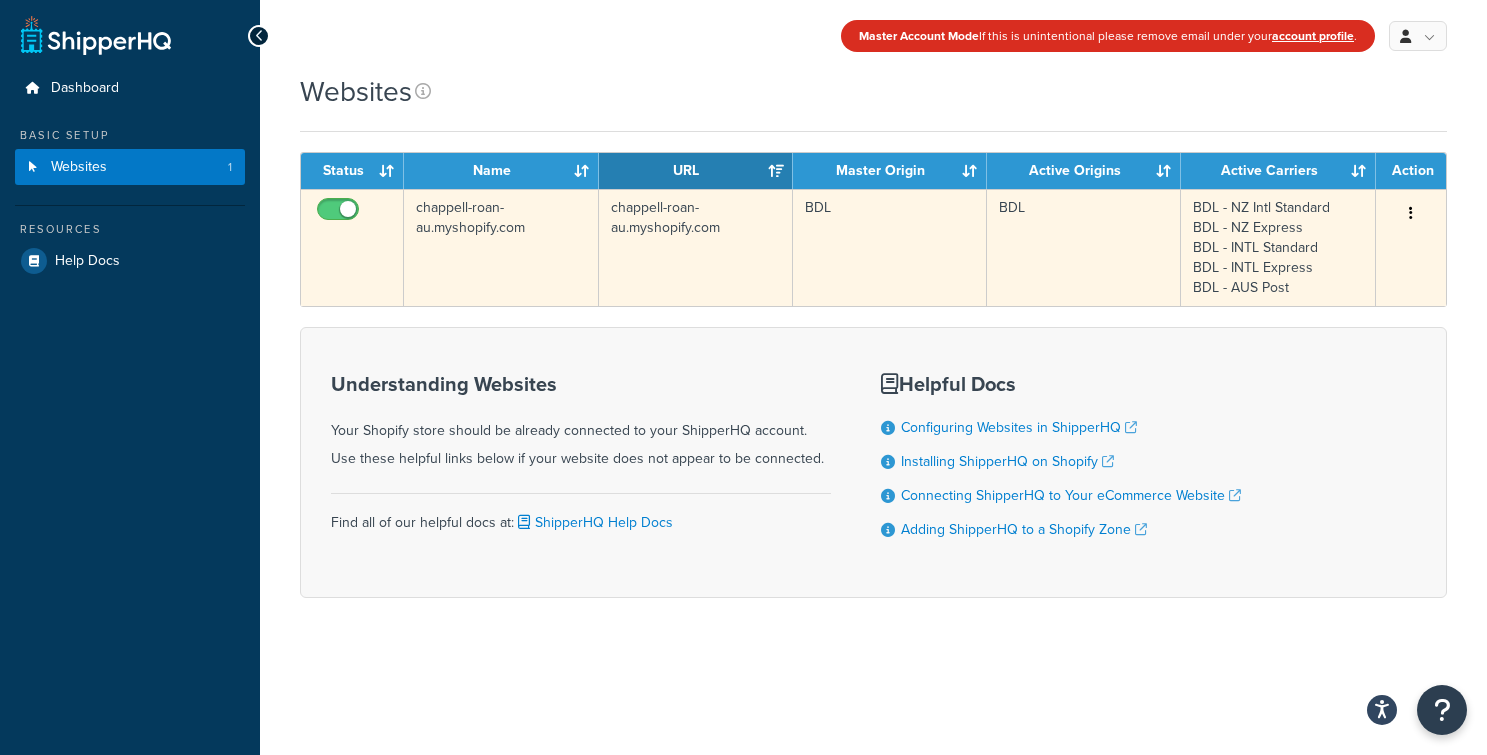 click at bounding box center [1411, 214] 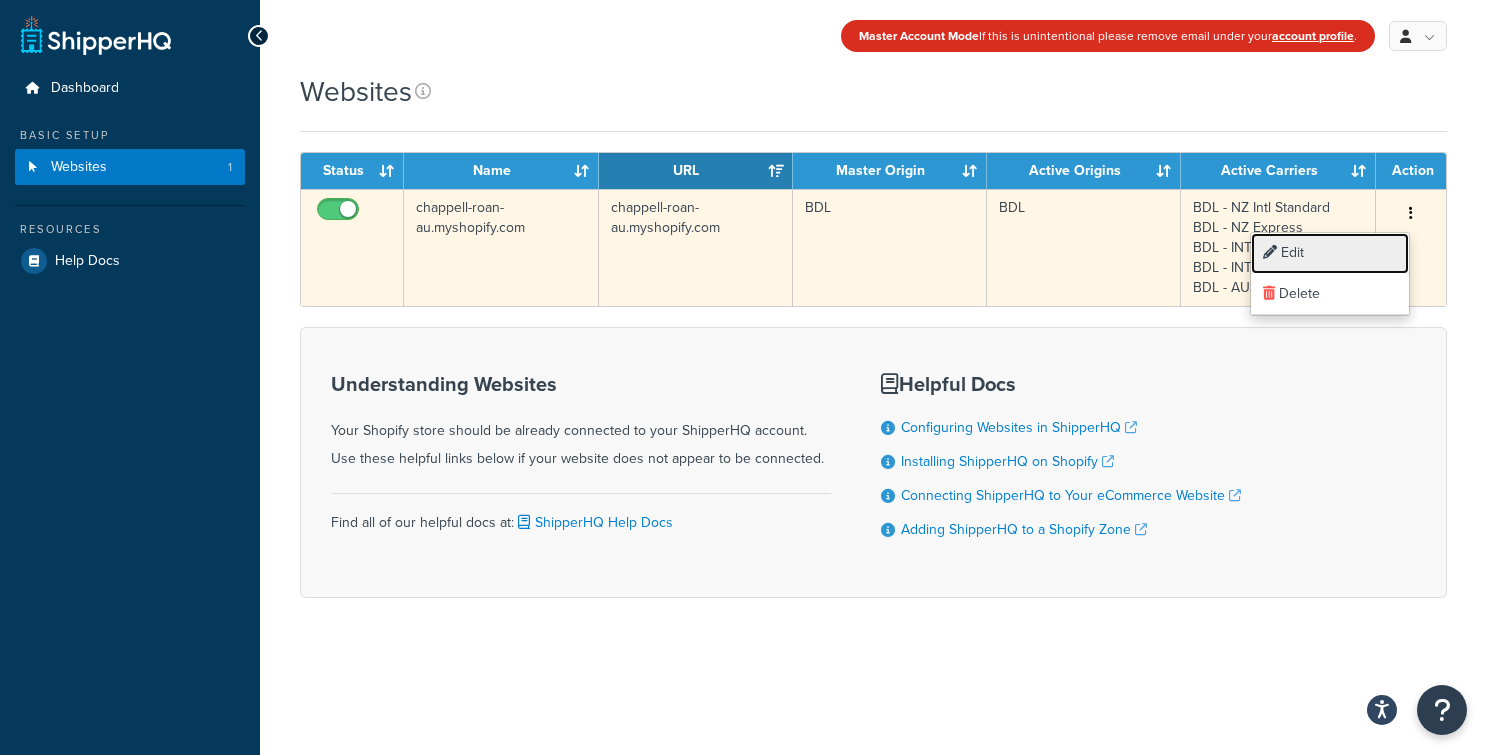click on "Edit" at bounding box center [1330, 253] 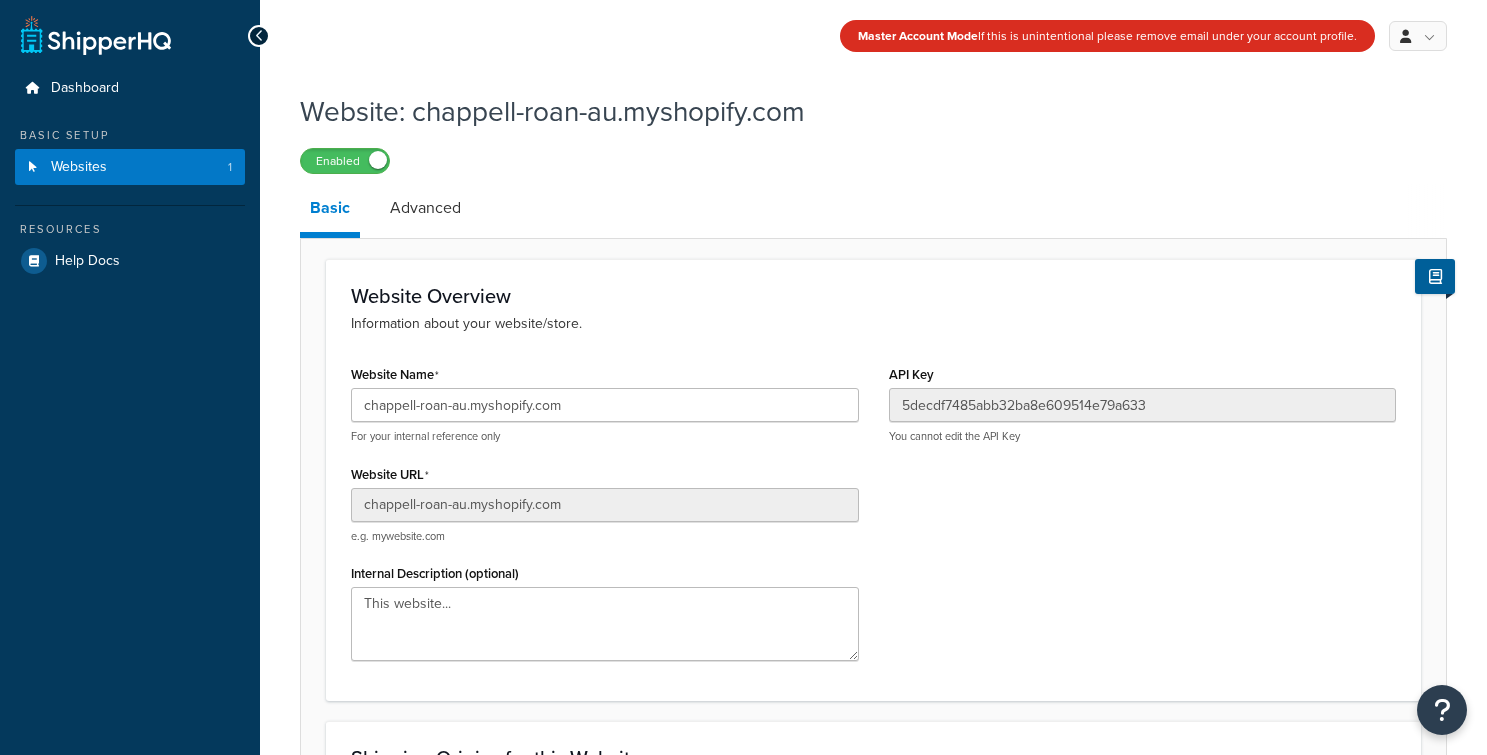 scroll, scrollTop: 0, scrollLeft: 0, axis: both 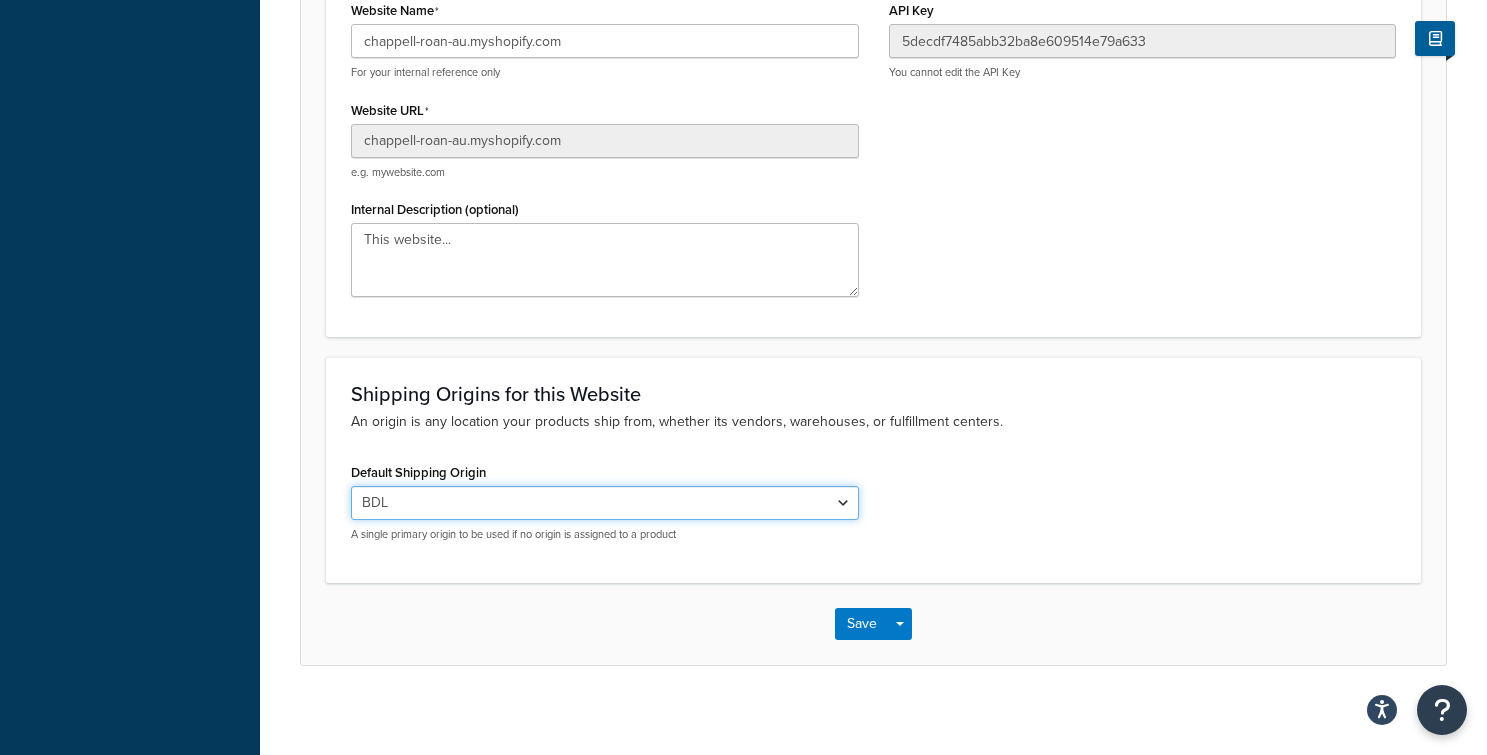 click on "[ARTIST]  Artist Endeavor (OG)  Graphik Dimensions  Artivise  Printful  Caroline Wholesale - Technicolor (TEST ORIGIN)  AEC - Sound of Vinyl  Split Shipping - Artist Endeavor  Split Shipping - [ARTIST]  Split Shipping - MusicToday  BDL  Metro Pro  Artist Endeavor  BDL Split Shipping  [ARTIST] - Force Split US  DiStefano Jewelry  All American Sportswear  Technicolor  Technicolor Expedited  SPLIT SHIPPING - Technicolor  Ceremony of Roses  White House Customs  GFX  Artist Endeavor - Expedited  UMC - Technicolor  [ARTIST] - Expedited  Artist Endeavor - Carbon Neutral - Split Shipping  [ARTIST] - Signature Delivery  Bling is the New Black  [ARTIST] - Expedited Split Shipping Options - NEW (TEST)  Artist Endeavor - Split Shipping with UPS 2-Day Options  Technicolor - Split Shipping with Expedited Options  Disrupt From [STATE]  Disrupt From [STATE]  Artist Endeavor - Auction Rate Card  Artist Endeavor - Signature Delivery  Technicolor Signature Delivery  Concord Artist Solution  Technicolor High Value  State Bicycle Co" at bounding box center (605, 503) 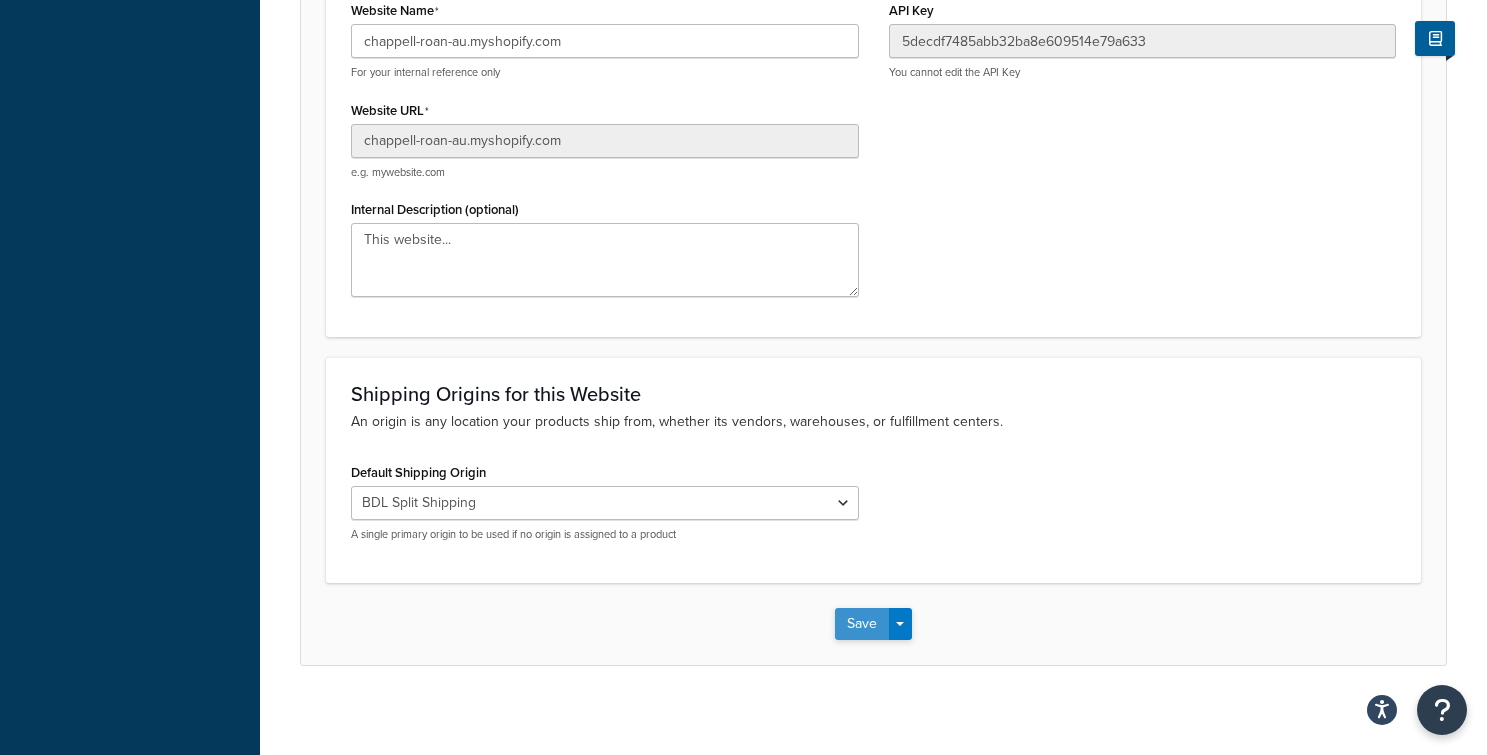 click on "Save" at bounding box center (862, 624) 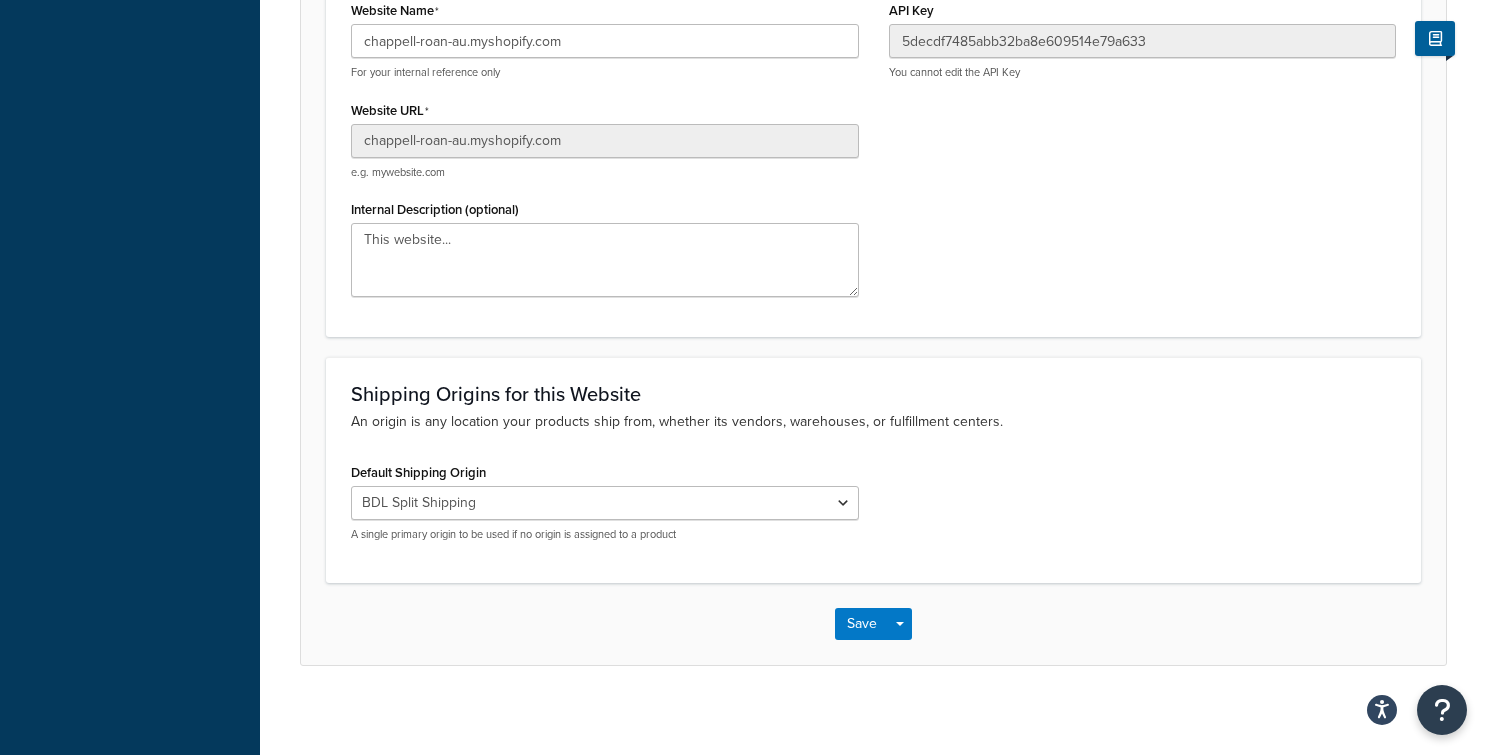 scroll, scrollTop: 0, scrollLeft: 0, axis: both 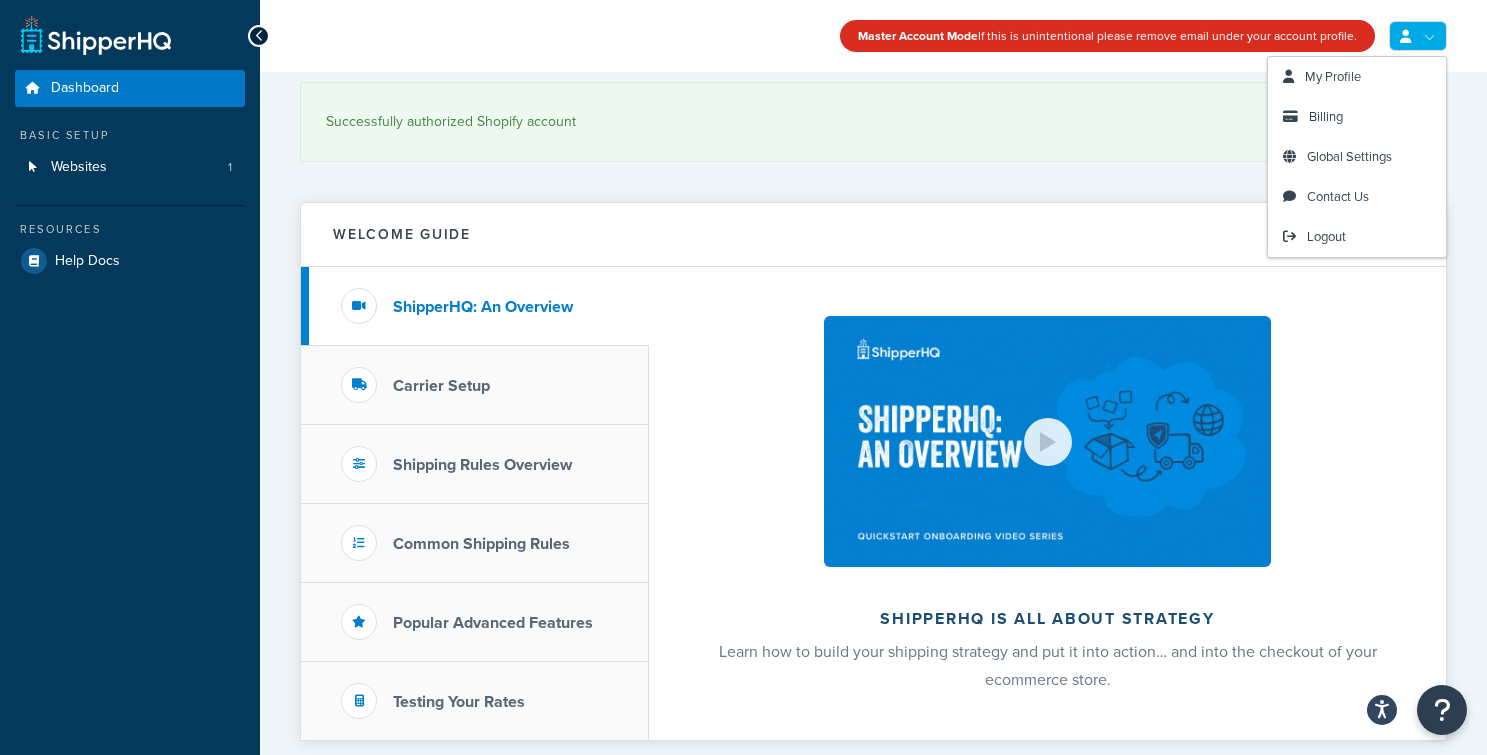 click at bounding box center [1405, 36] 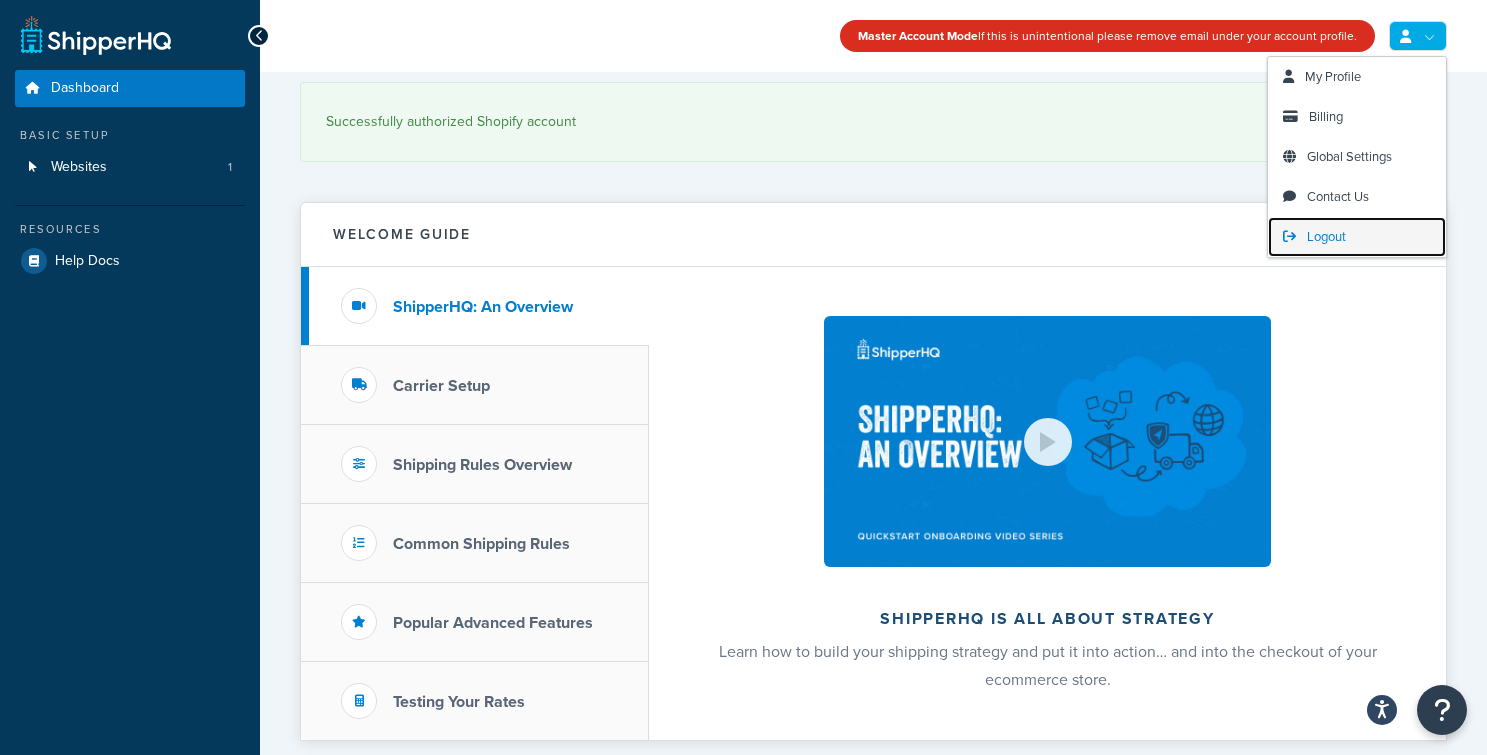 click on "Logout" at bounding box center [1357, 237] 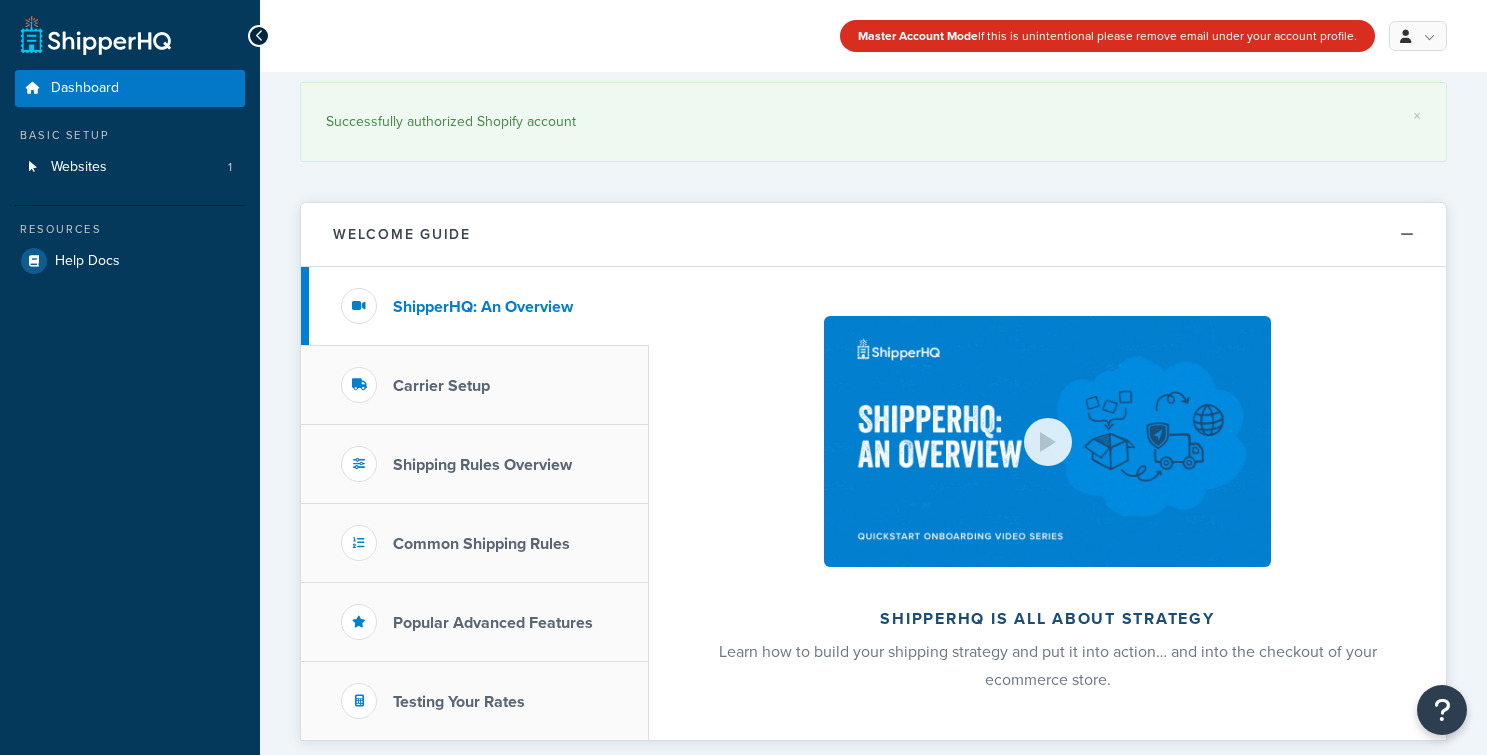 scroll, scrollTop: 0, scrollLeft: 0, axis: both 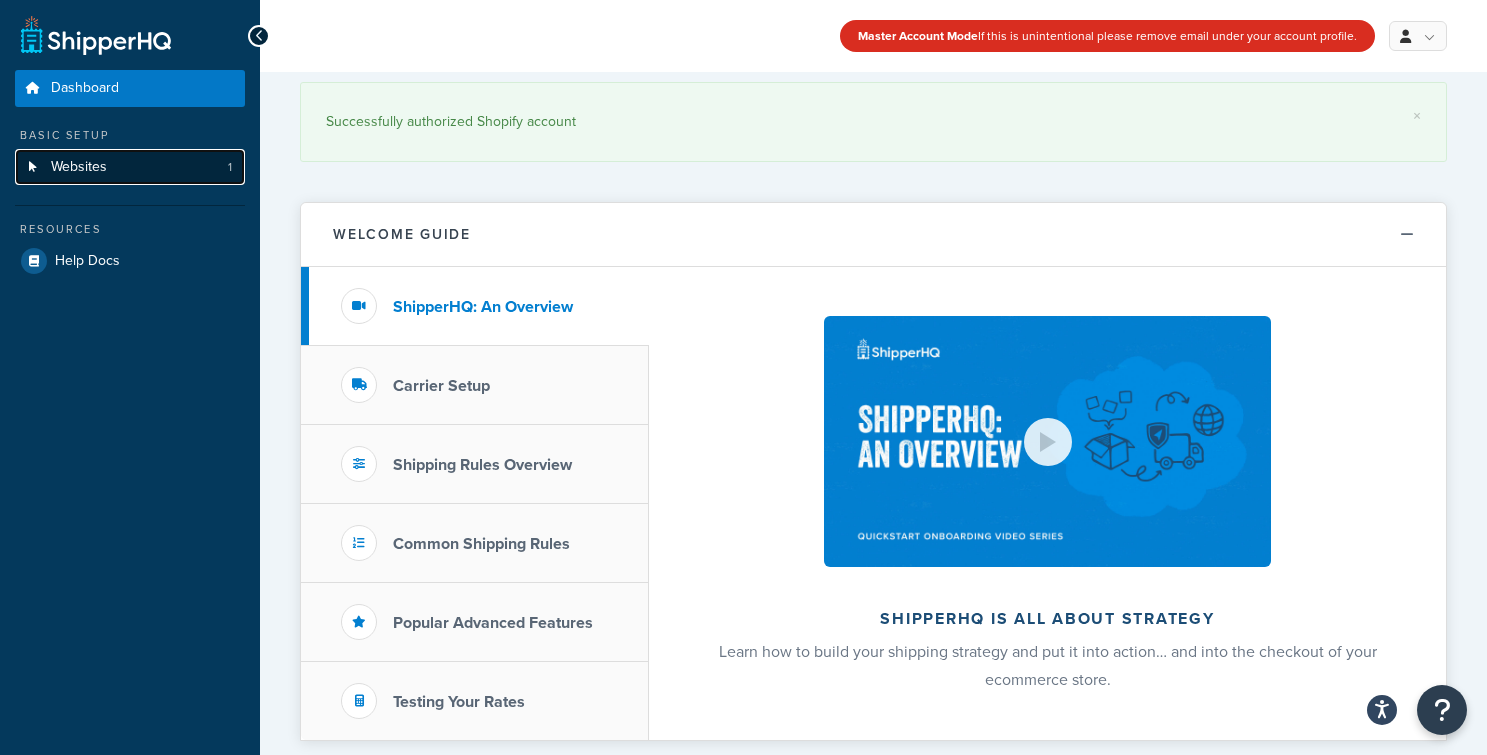 click on "Websites" at bounding box center (79, 167) 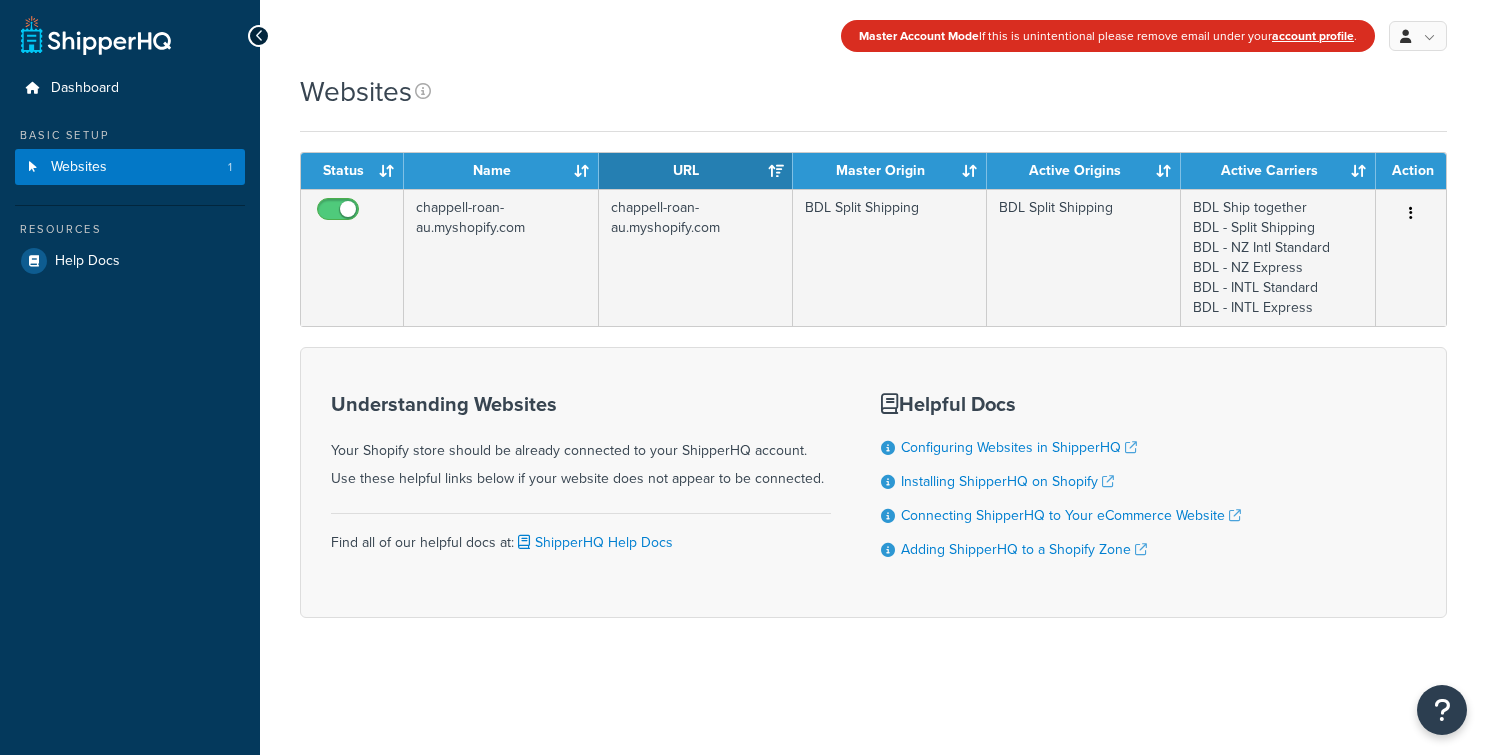 scroll, scrollTop: 0, scrollLeft: 0, axis: both 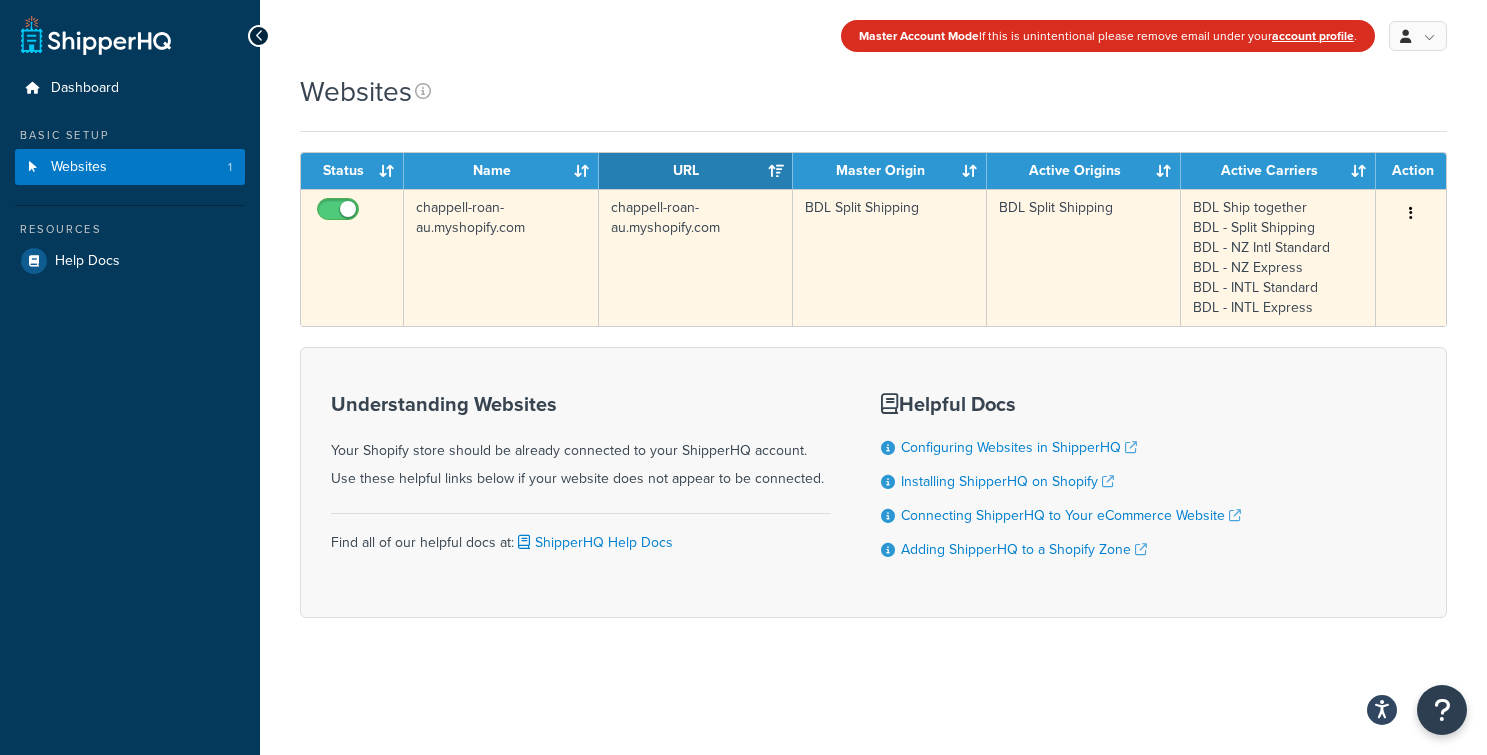 click at bounding box center (340, 214) 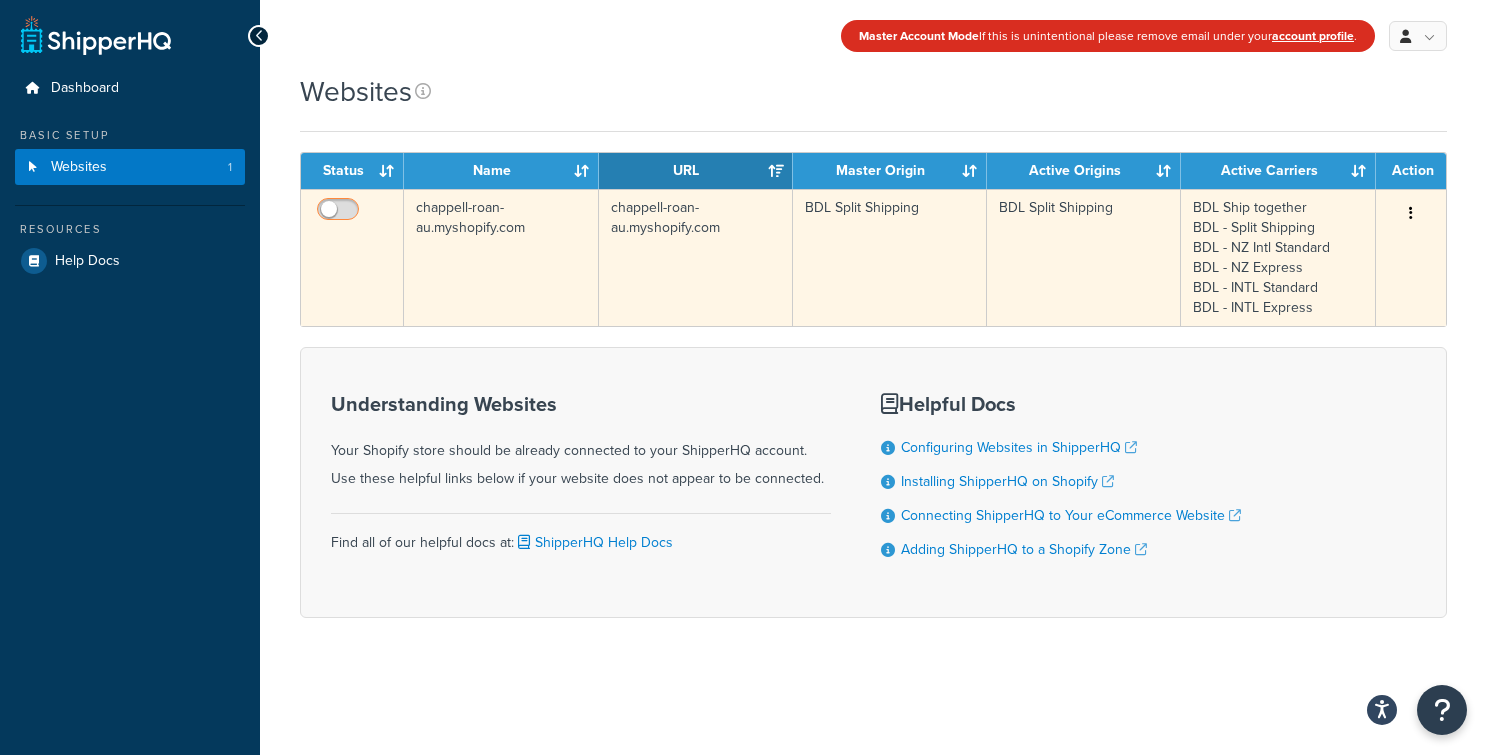 click at bounding box center [340, 214] 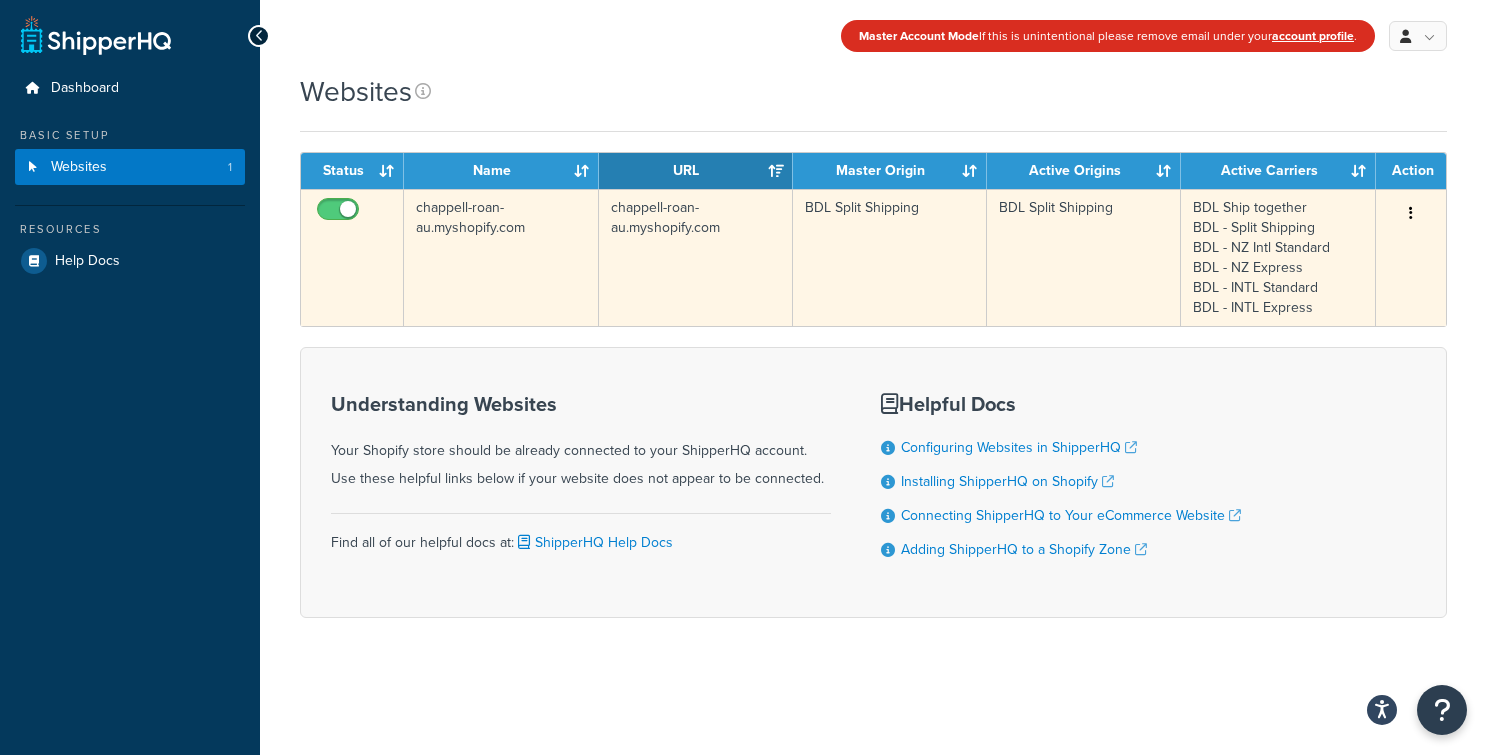 click on "BDL Split Shipping" at bounding box center [1084, 257] 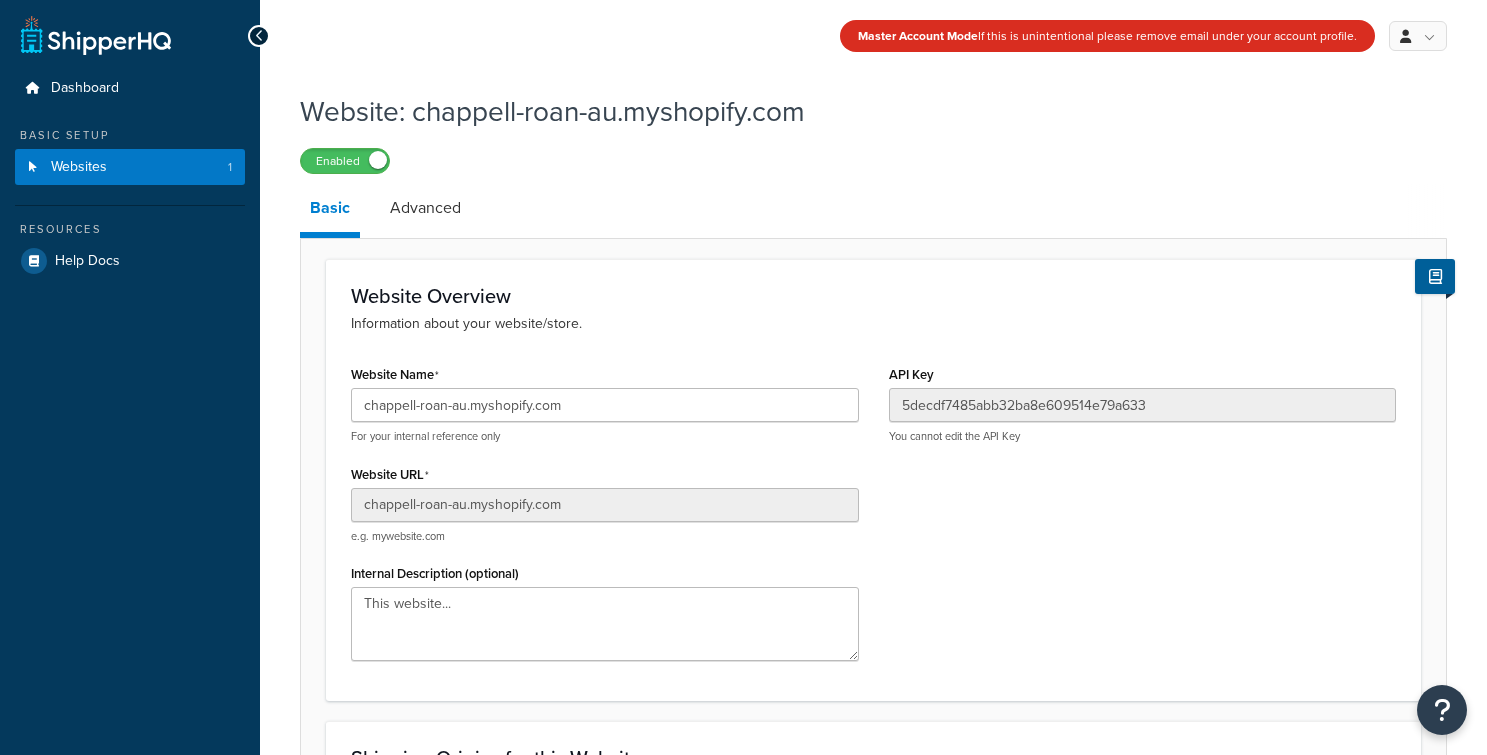select on "64856" 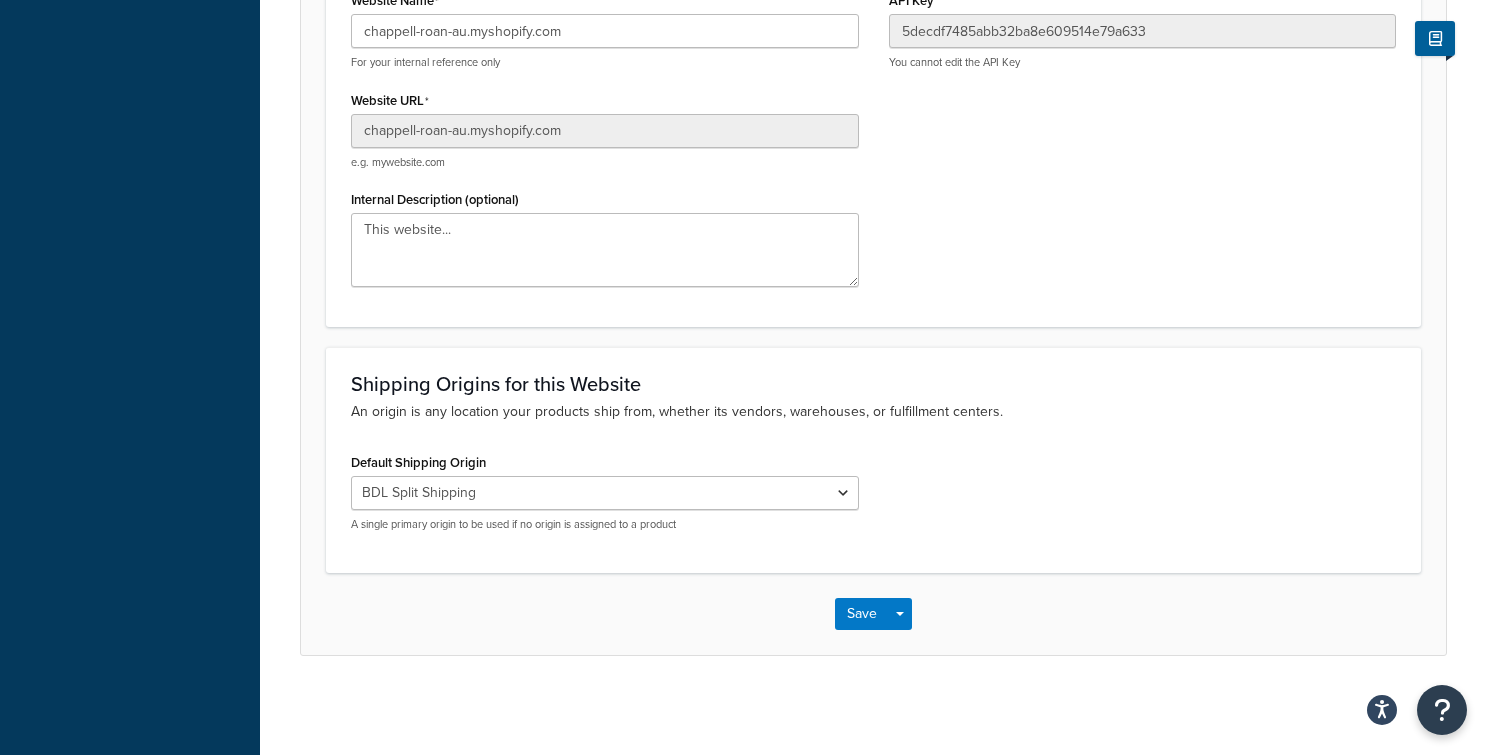 scroll, scrollTop: 375, scrollLeft: 0, axis: vertical 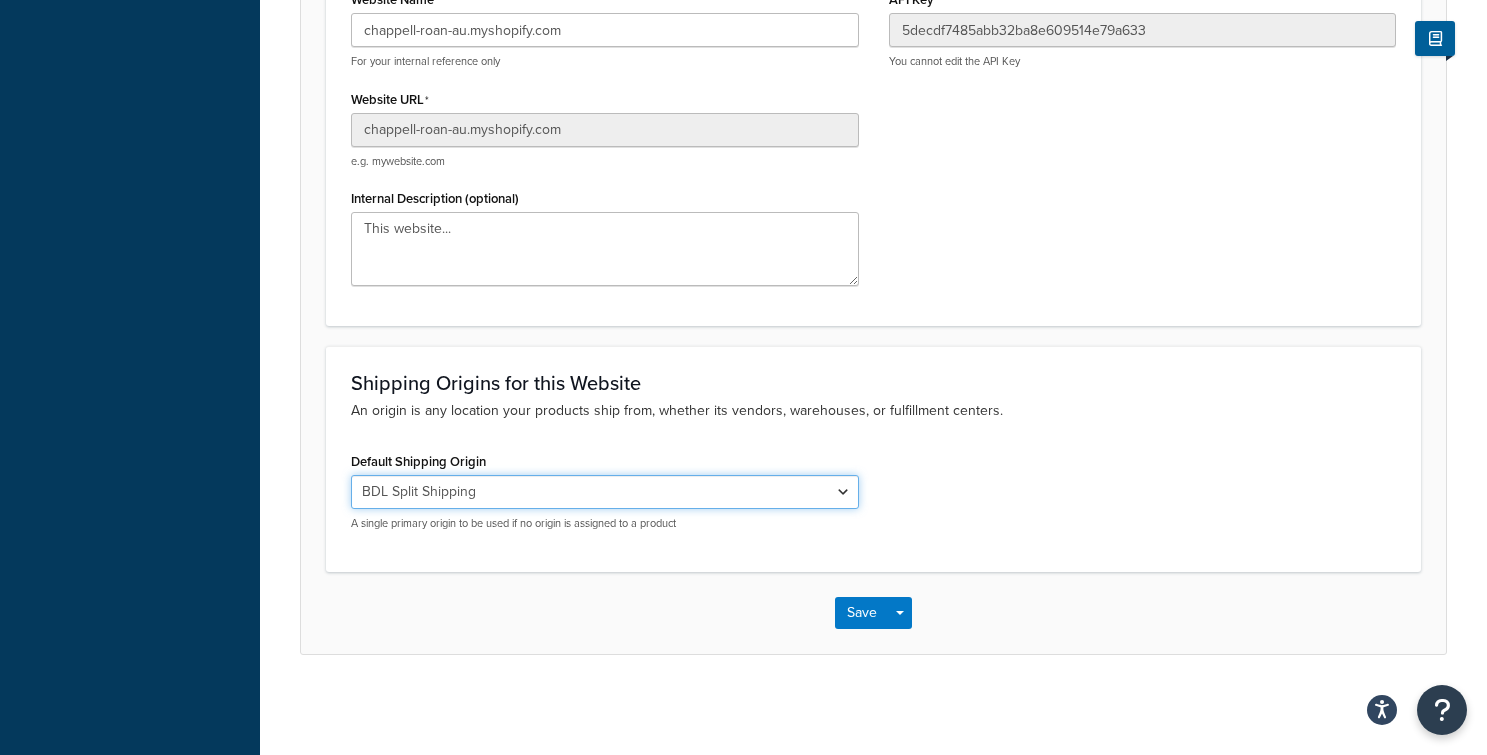 click on "El Famoso Artist Endeavor (OG) Graphik Dimensions Artivise Printful Caroline Wholesale - Technicolor (TEST ORIGIN) AEC - Sound of Vinyl Split Shipping - Artist Endeavor Split Shipping - El Famoso Split Shipping - MusicToday BDL Metro Pro Artist Endeavor BDL Split Shipping Eminem - Force Split US DiStefano Jewelry All American Sportswear Technicolor Technicolor Expedited SPLIT SHIPPING - Technicolor Ceremony of Roses White House Customs GFX Artist Endeavor - Expedited UMC - Technicolor El Famoso - Expedited Artist Endeavor - Carbon Neutral - Split Shipping El Famoso - Signature Delivery Bling is the New Black Taylor Swift - Expedited Split Shipping Options - NEW (TEST) Artist Endeavor - Split Shipping with UPS 2-Day Options Technicolor - Split Shipping with Expedited Options Disrupt From [STATE] Disrupt From [STATE] Artist Endeavor - Auction Rate Card Artist Endeavor - Signature Delivery Technicolor Signature Delivery Concord Artist Solution Technicolor High Value State Bicycle Co" at bounding box center [605, 492] 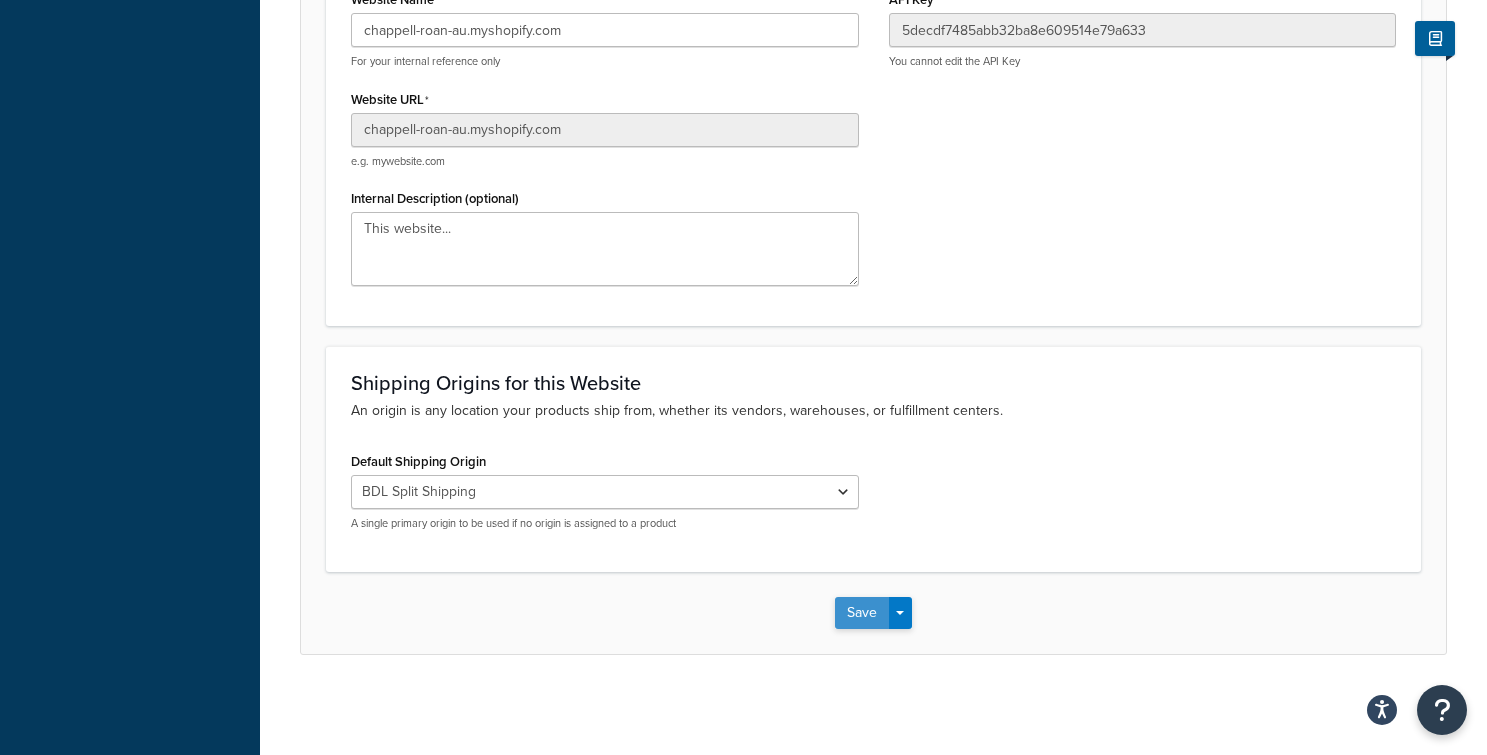 click on "Save" at bounding box center (862, 613) 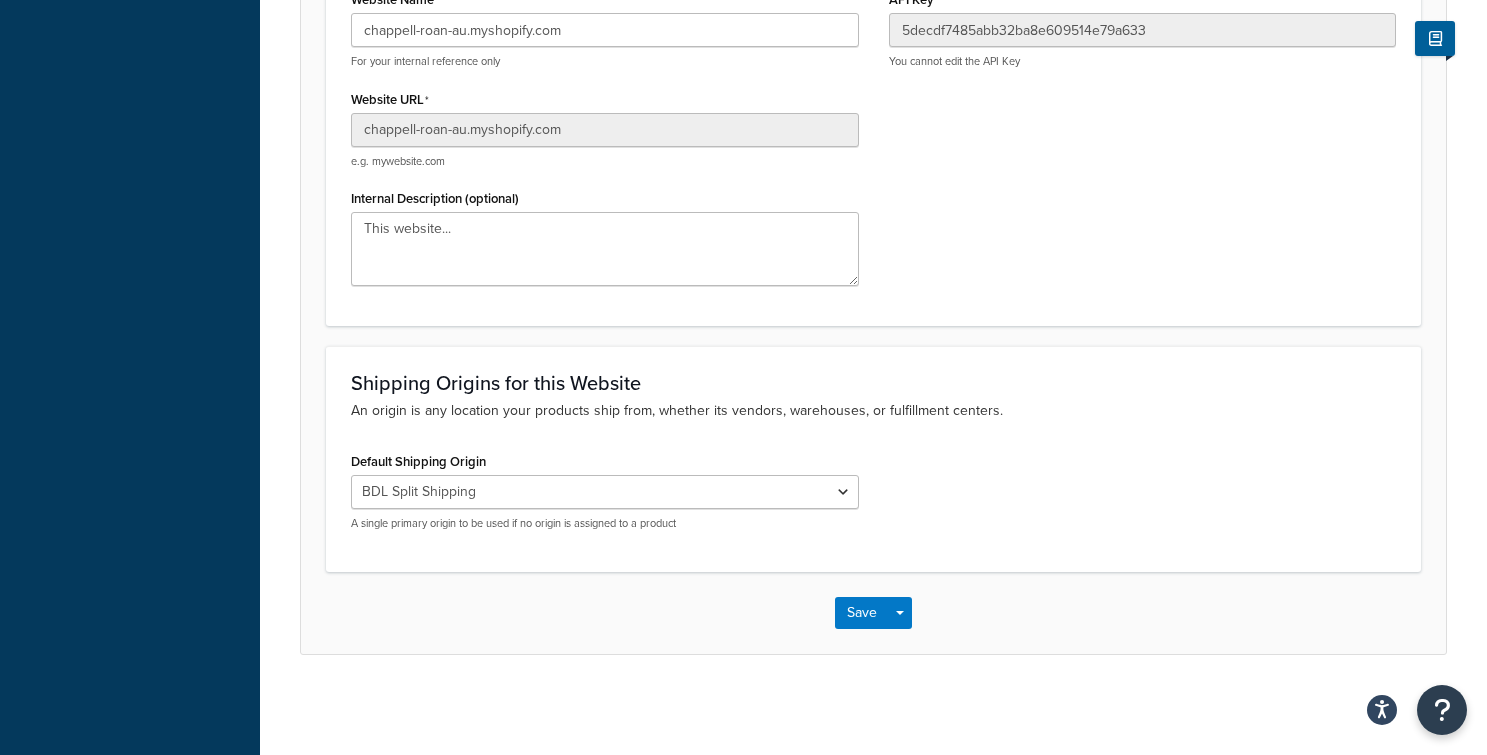 scroll, scrollTop: 0, scrollLeft: 0, axis: both 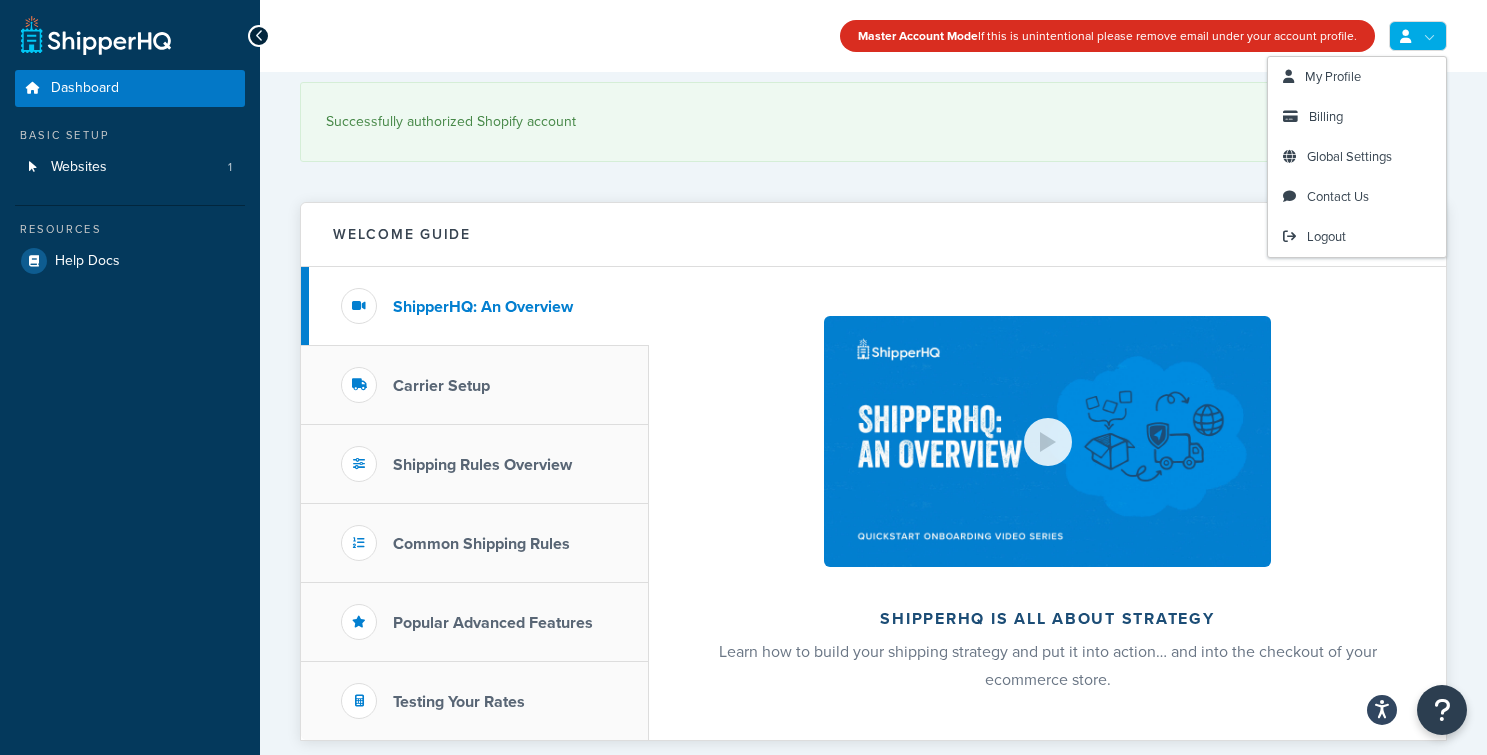 click at bounding box center (1405, 36) 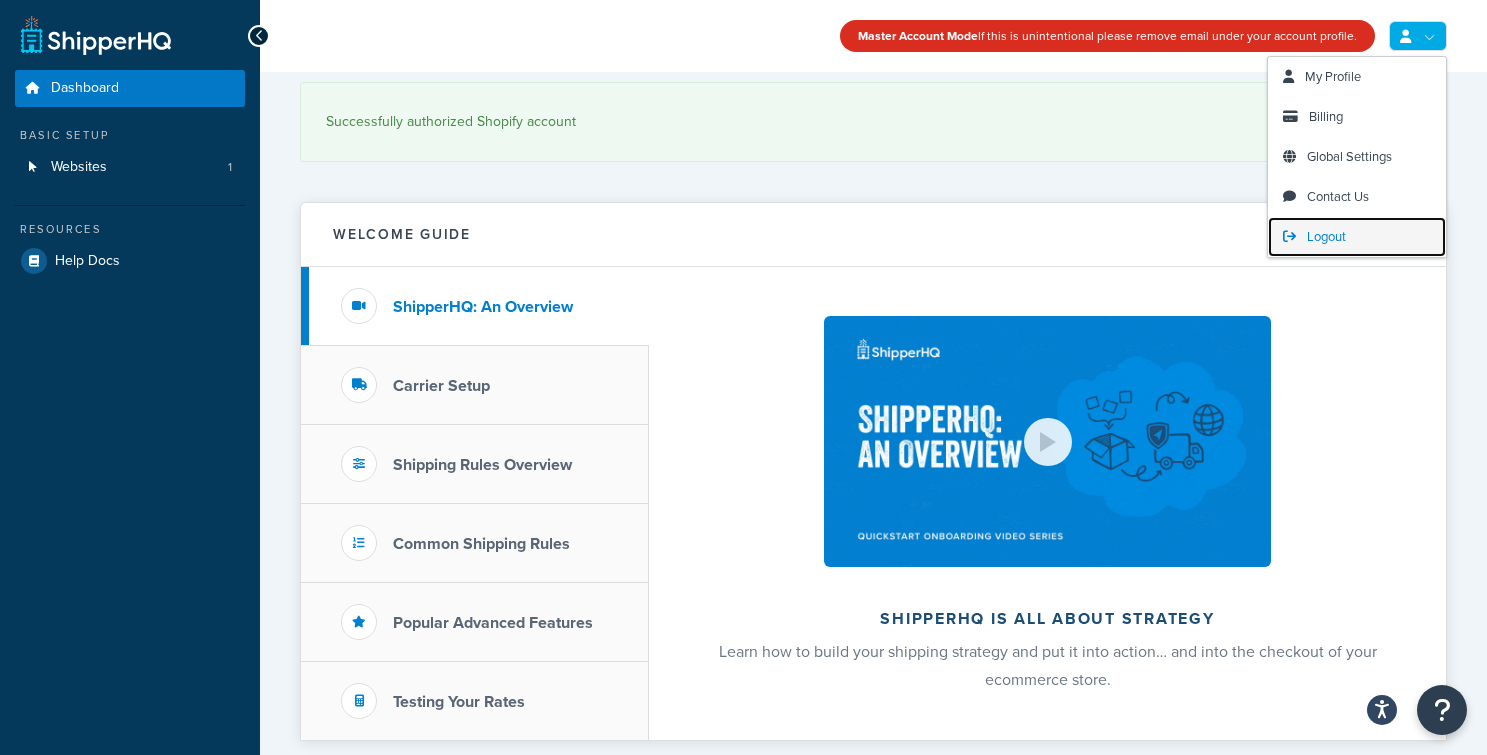 click on "Logout" at bounding box center (1326, 236) 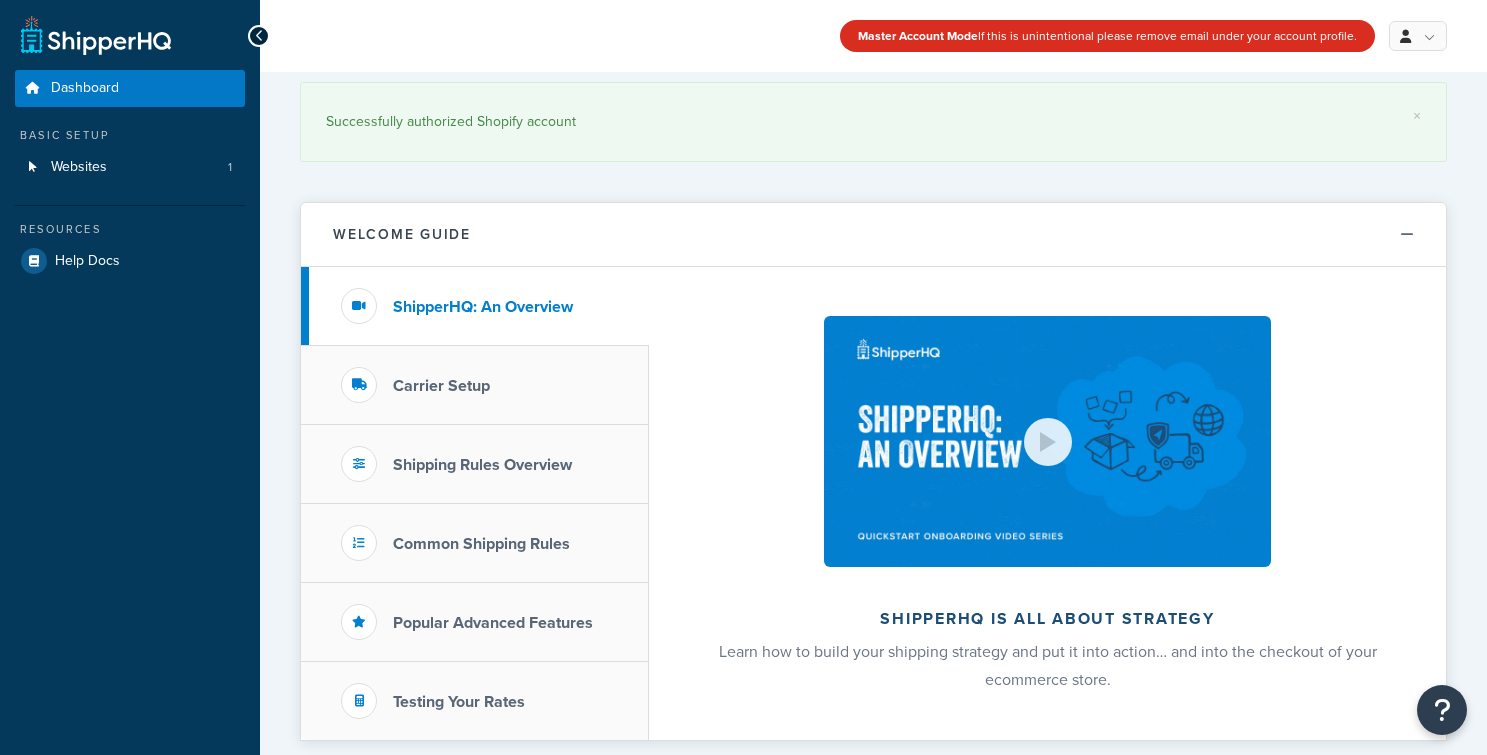 scroll, scrollTop: 0, scrollLeft: 0, axis: both 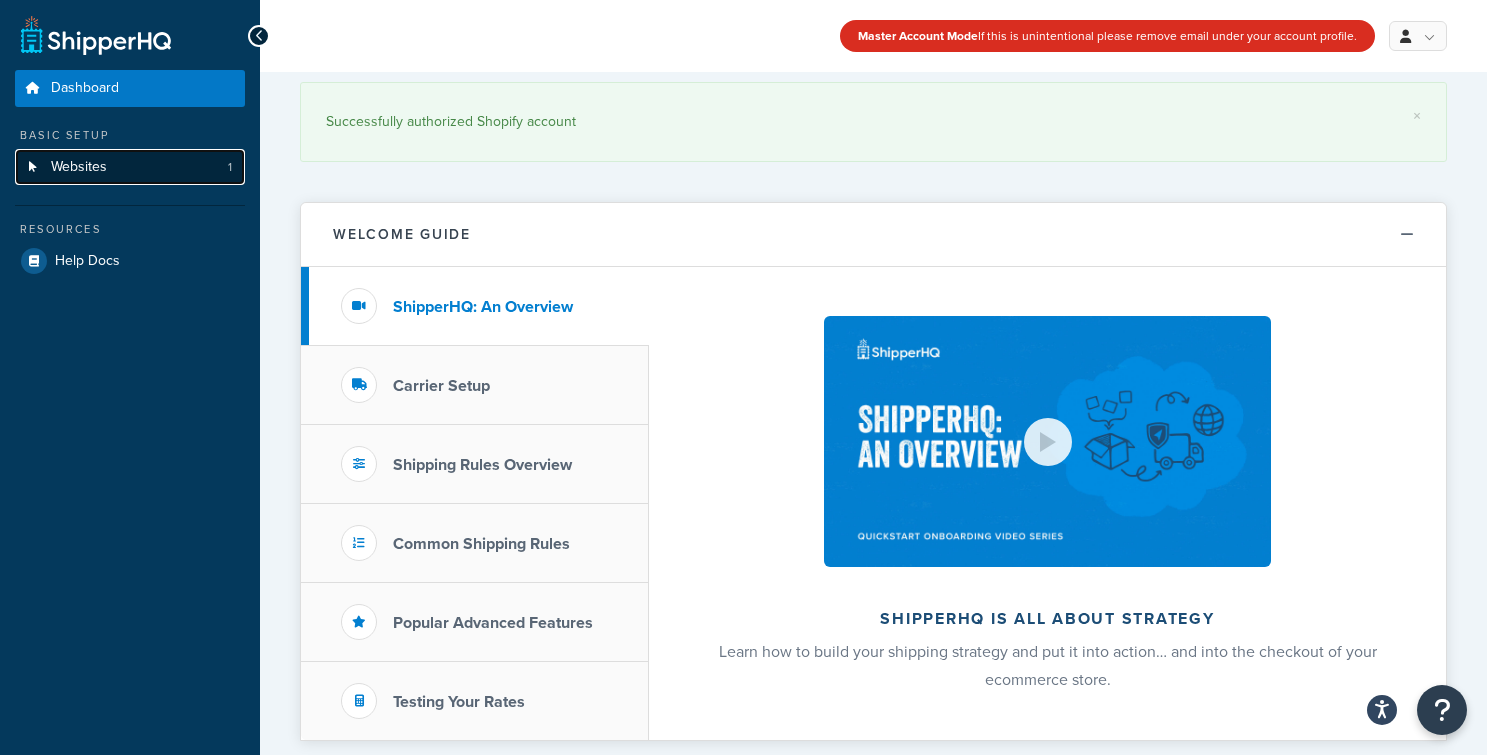 click on "Websites" at bounding box center [79, 167] 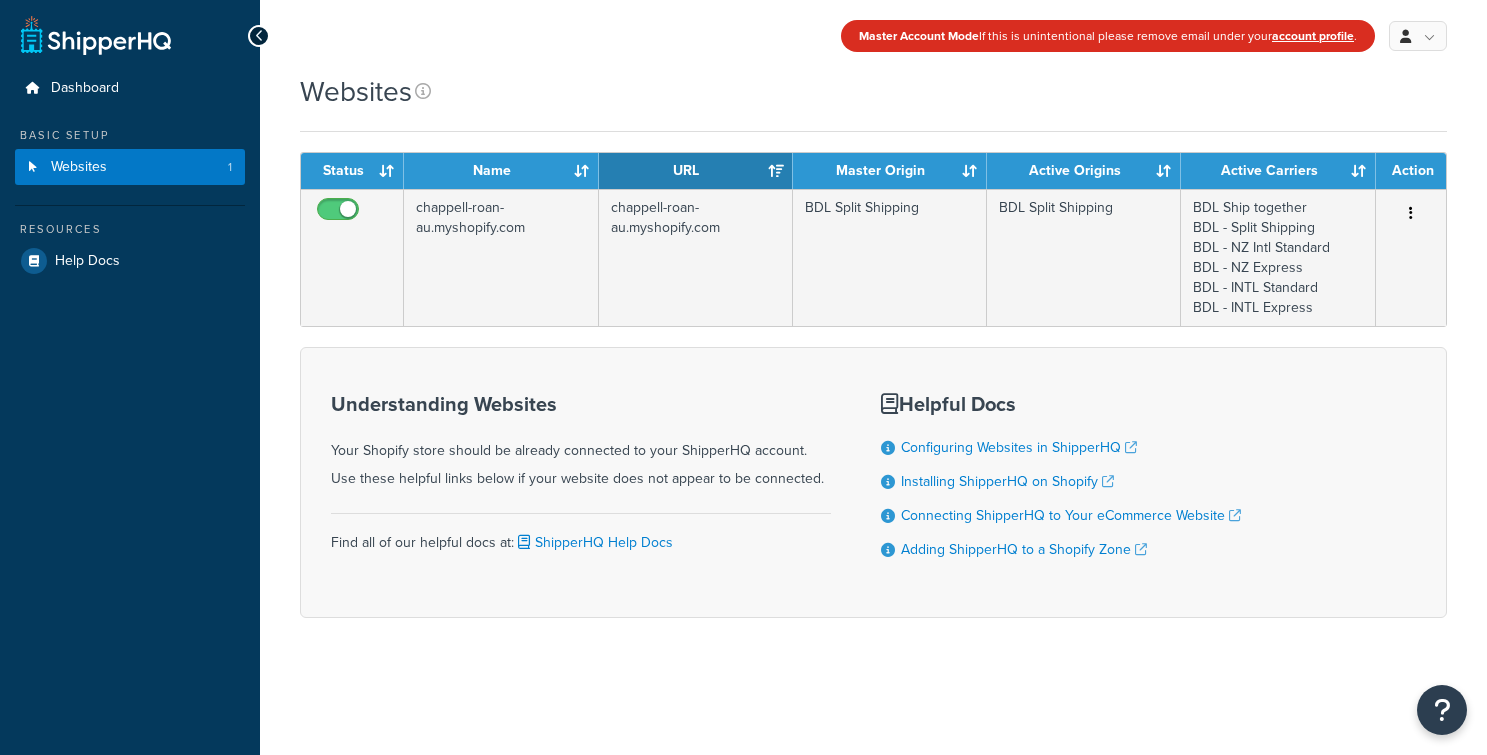 scroll, scrollTop: 0, scrollLeft: 0, axis: both 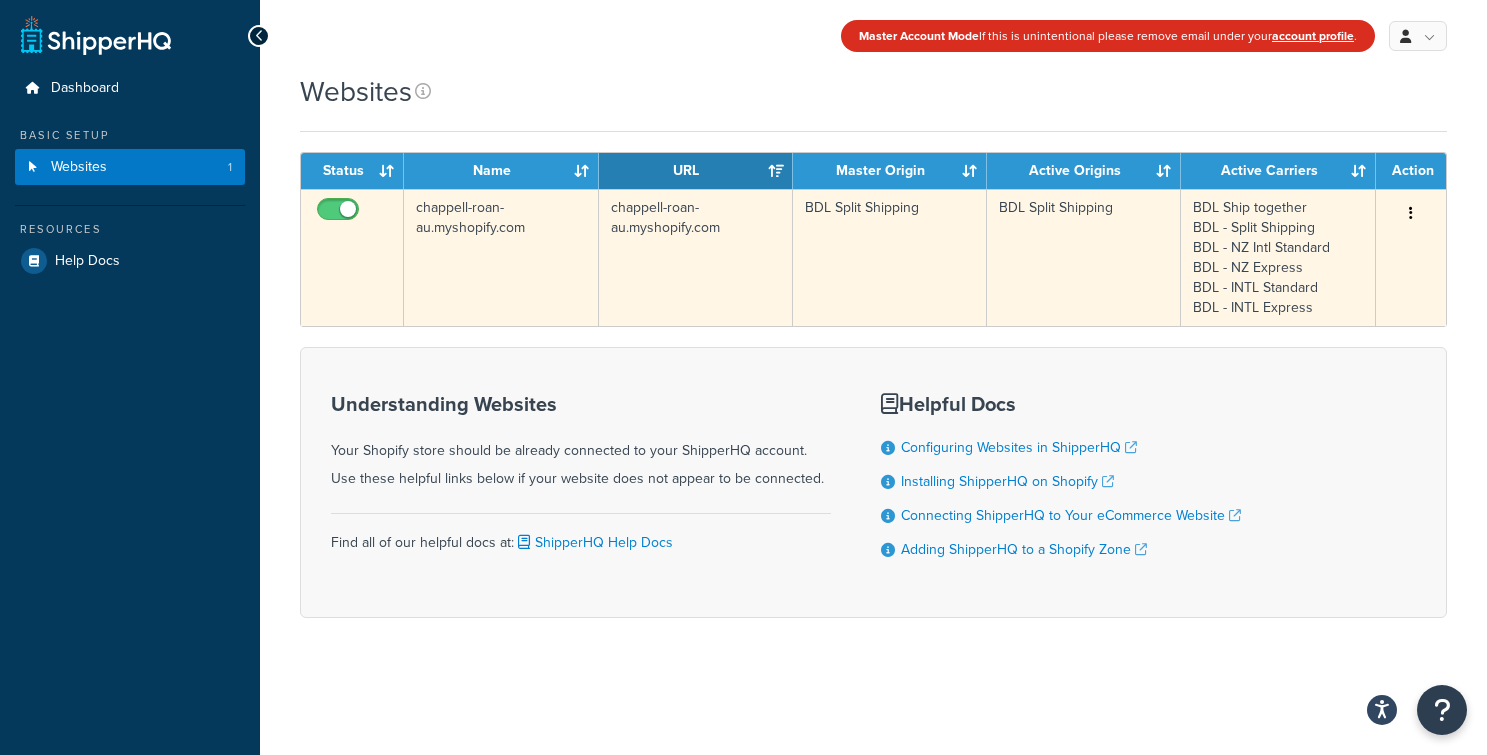 click at bounding box center [340, 214] 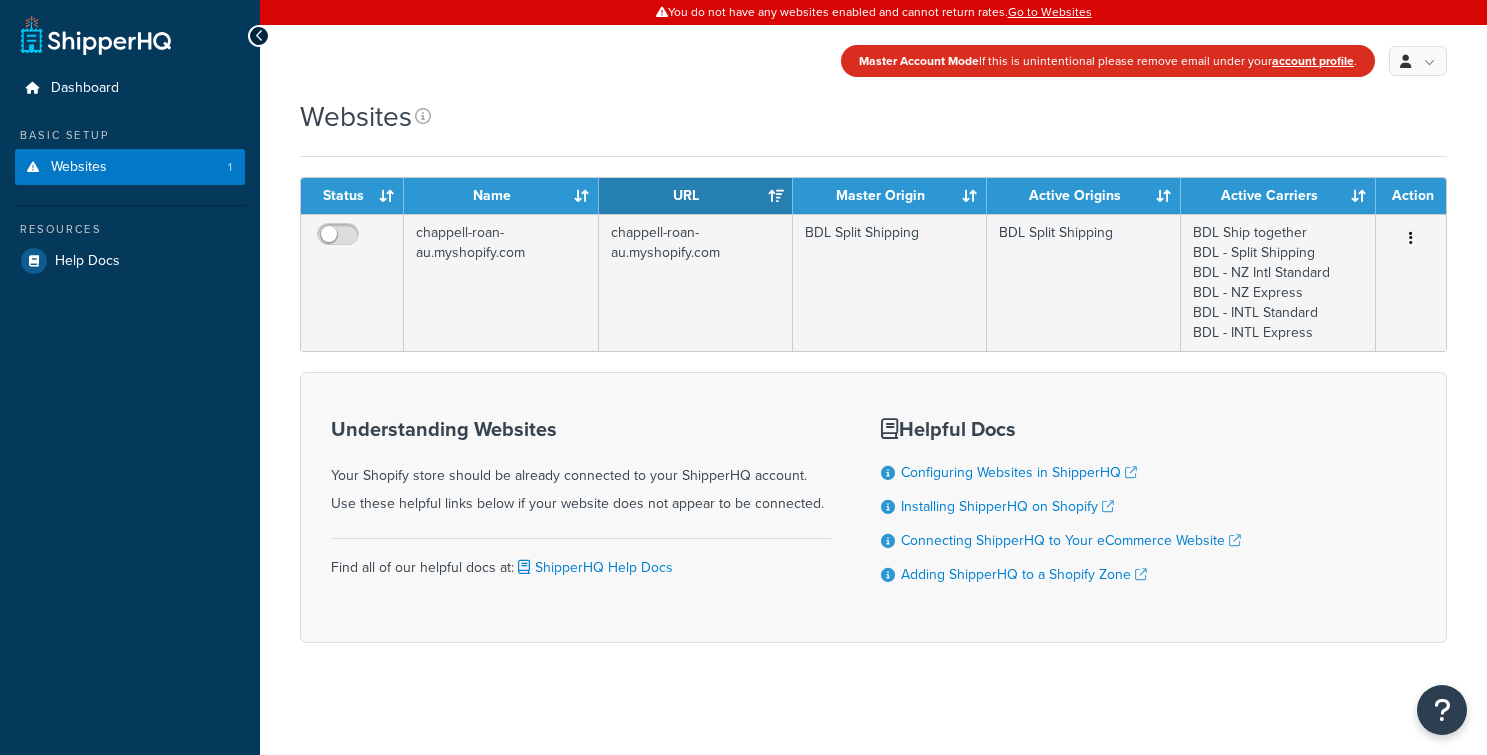 scroll, scrollTop: 0, scrollLeft: 0, axis: both 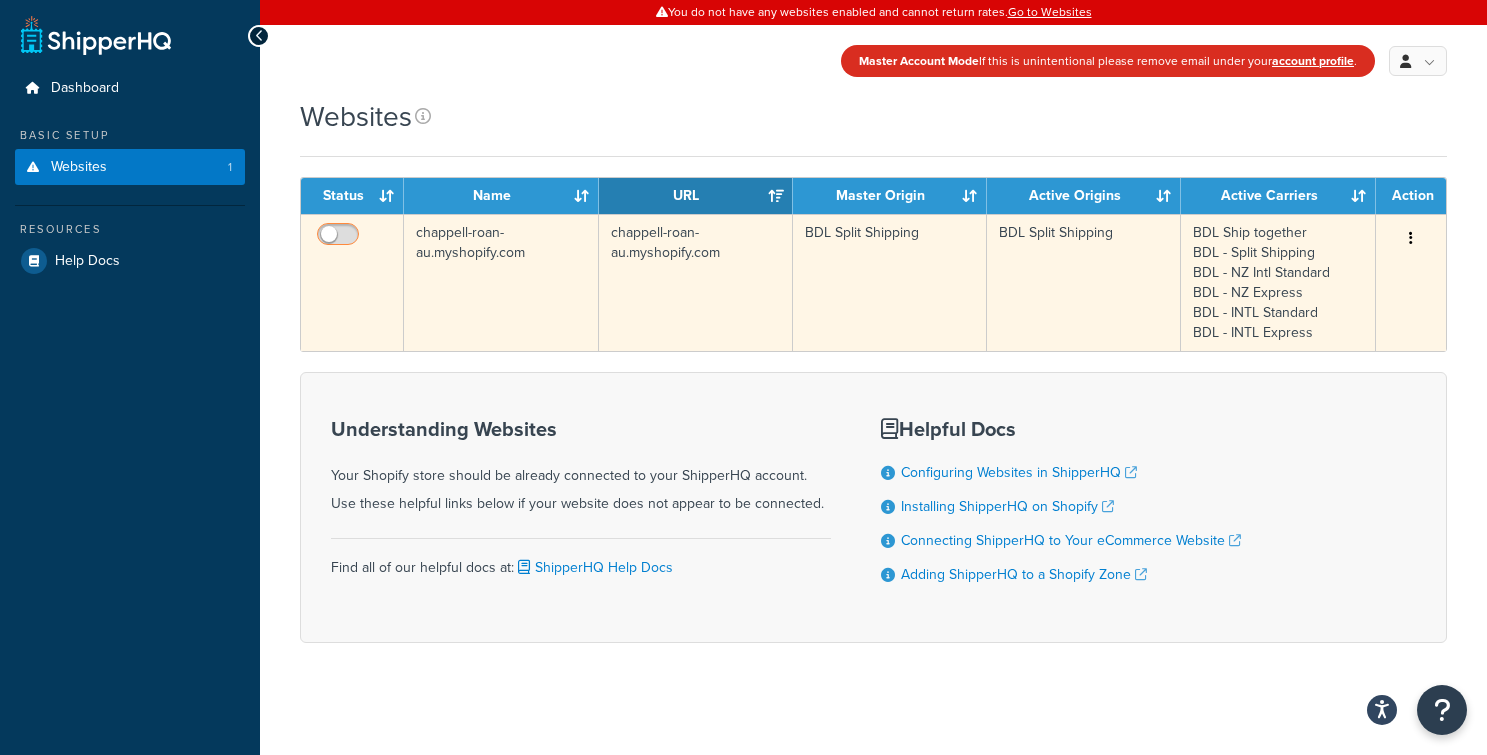 click at bounding box center (340, 239) 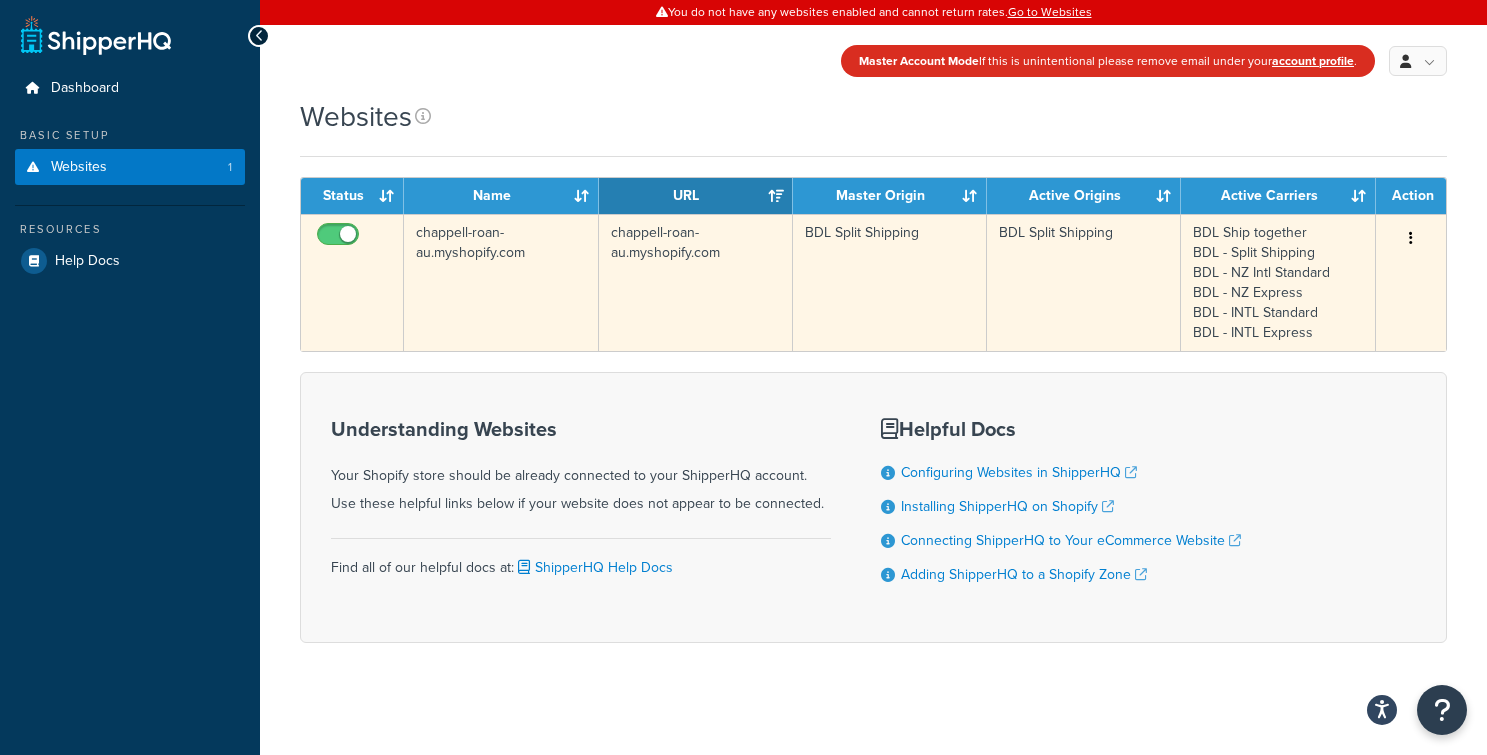 click at bounding box center [1411, 238] 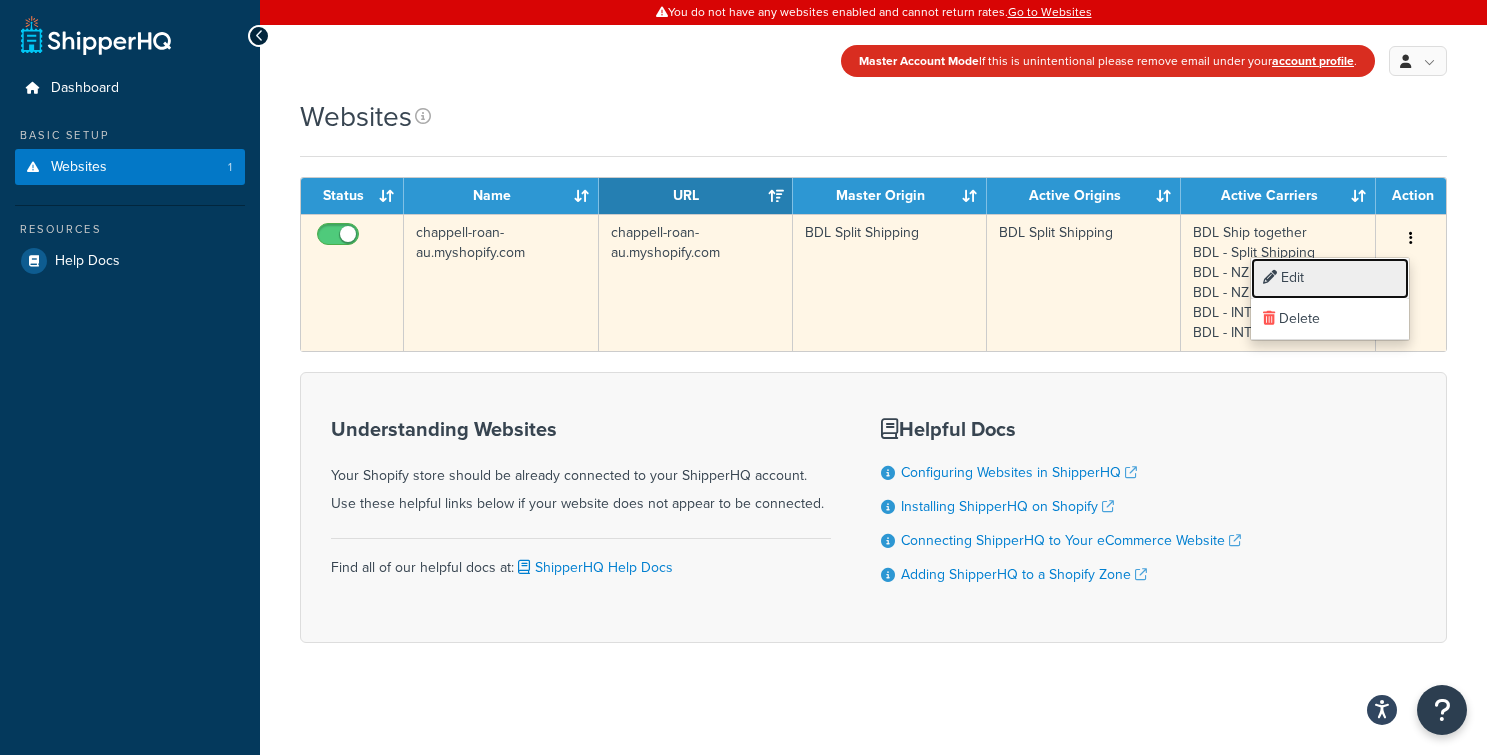 click on "Edit" at bounding box center (1330, 278) 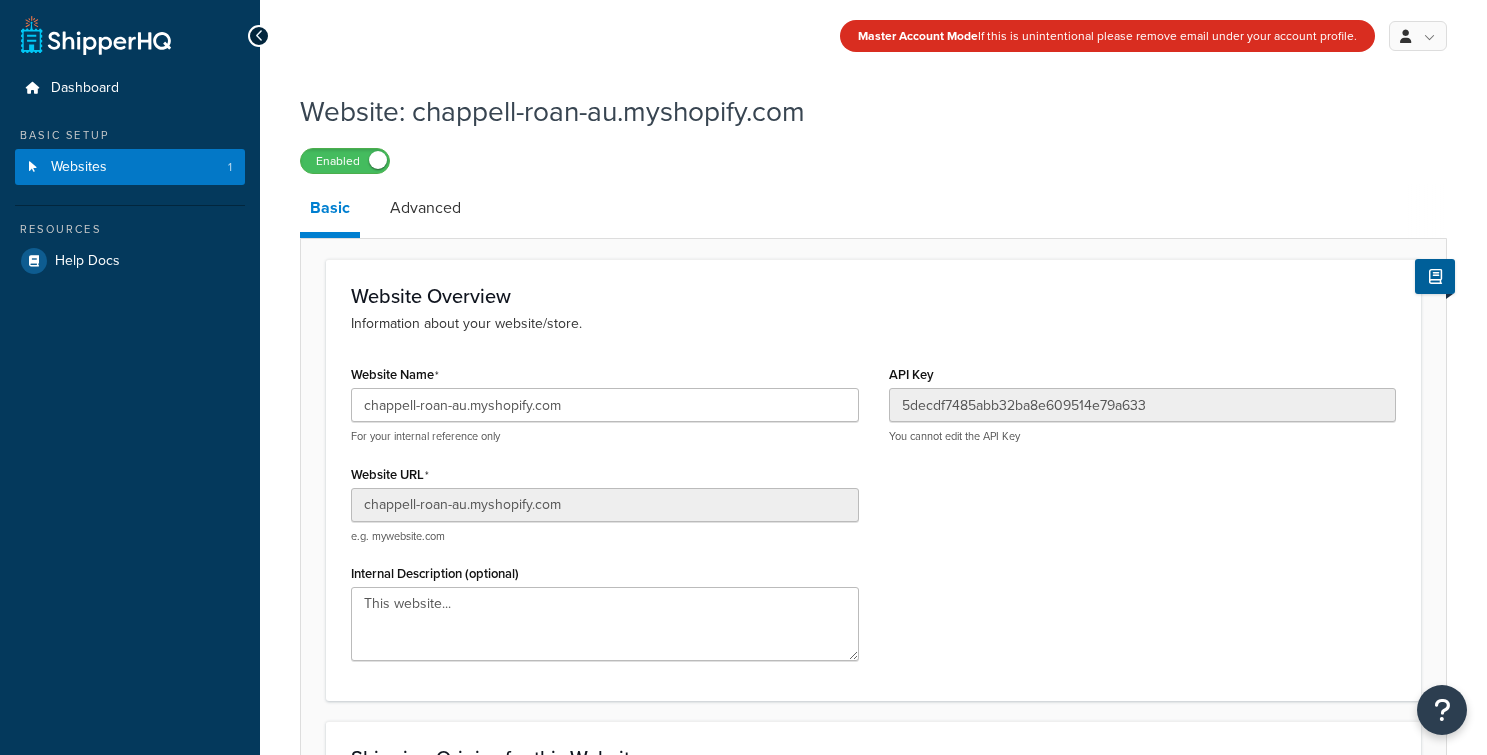 select on "64856" 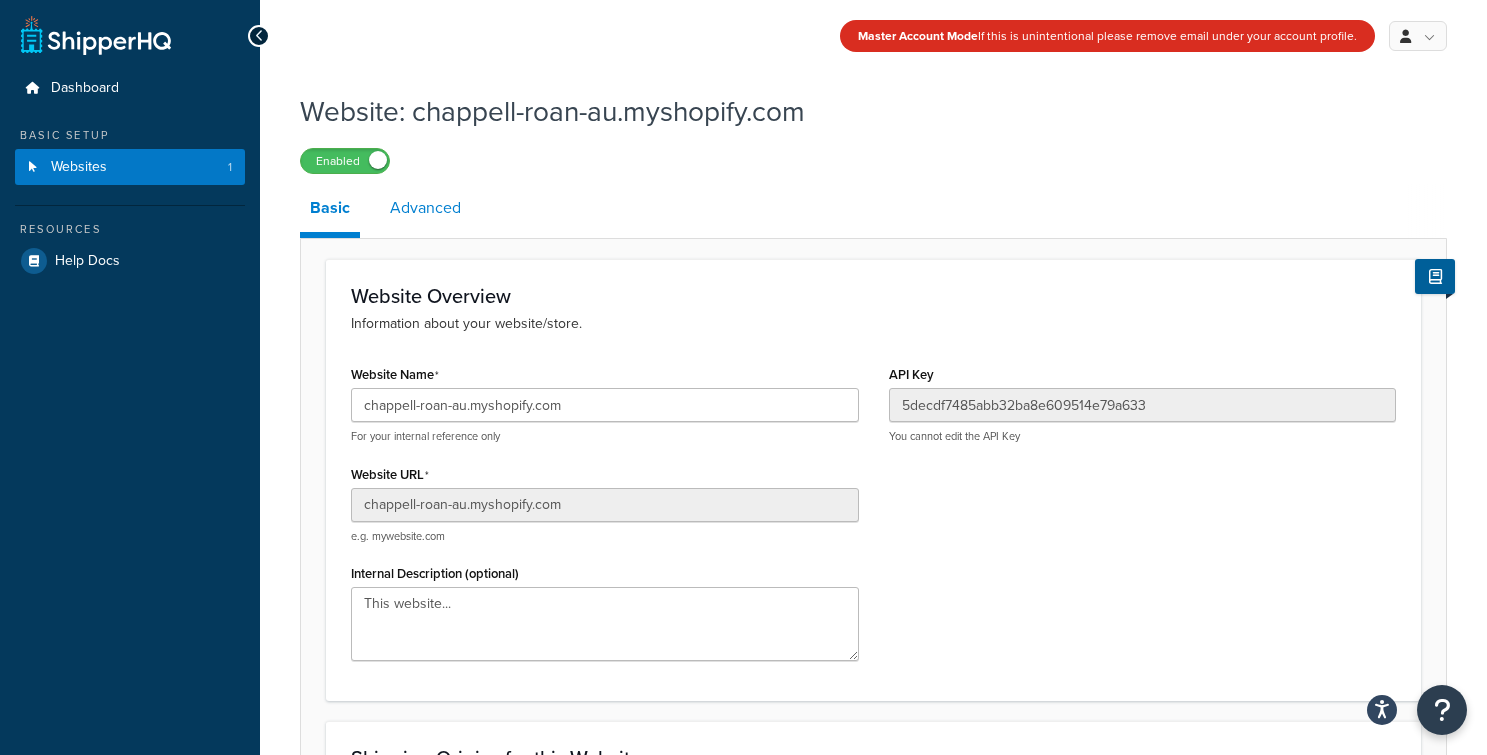 click on "Advanced" at bounding box center [425, 208] 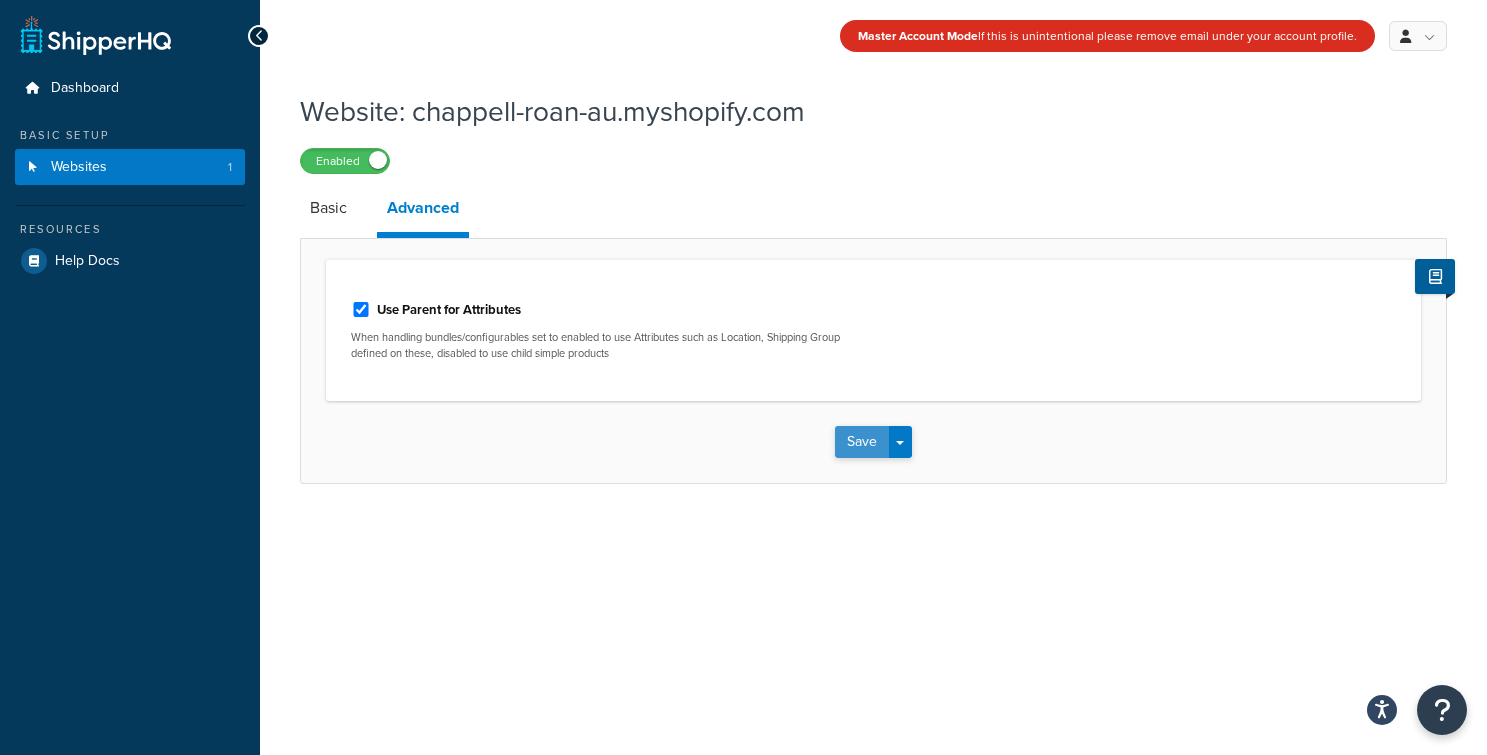 click on "Save" at bounding box center (862, 442) 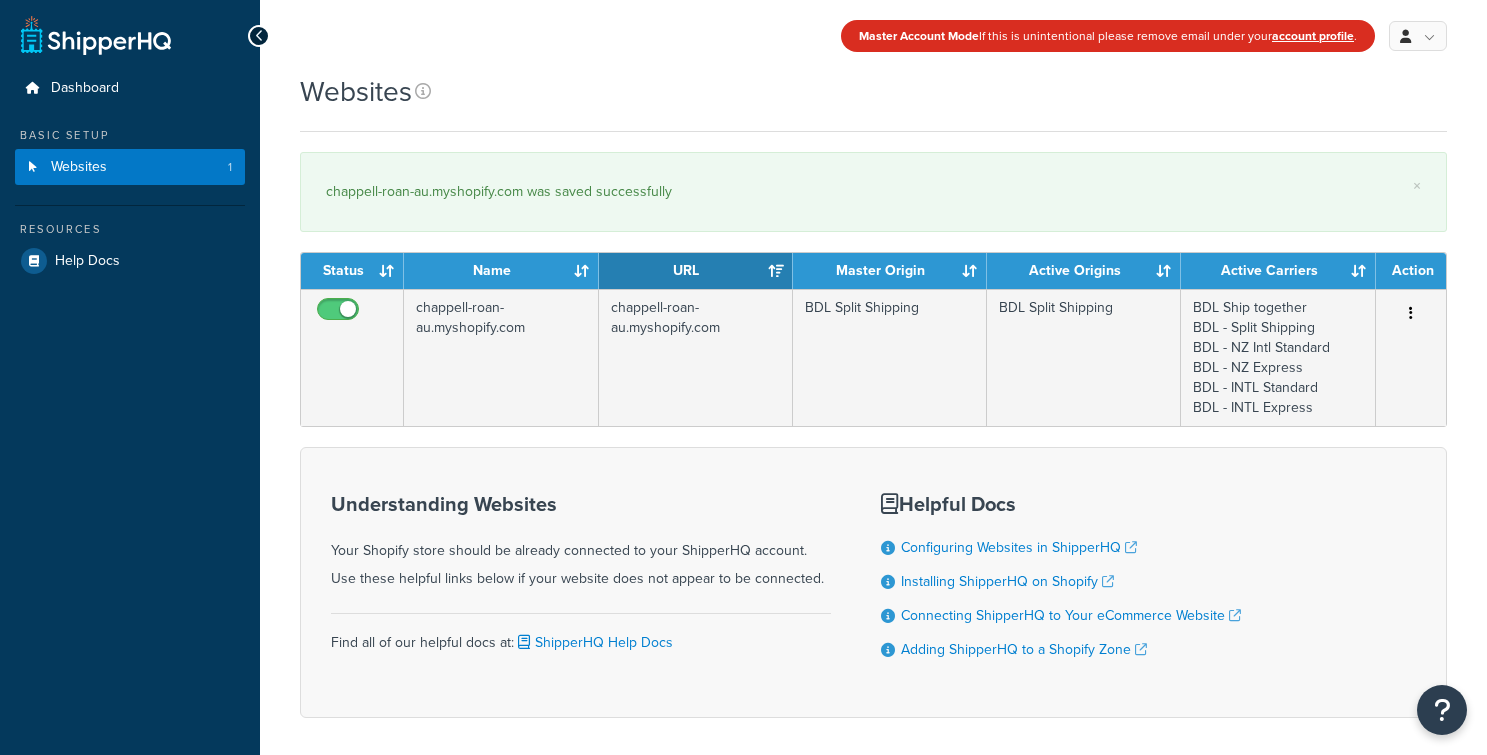 scroll, scrollTop: 0, scrollLeft: 0, axis: both 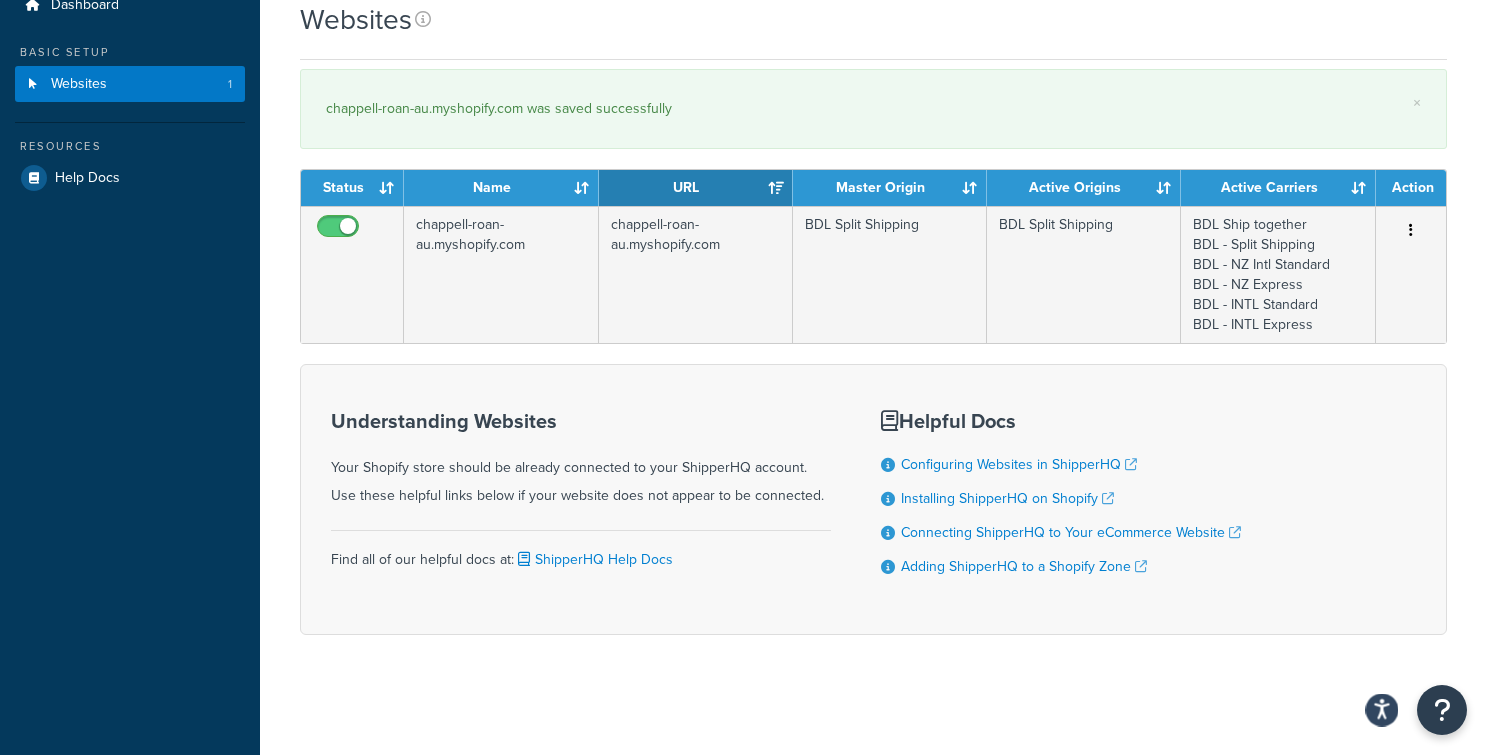 click 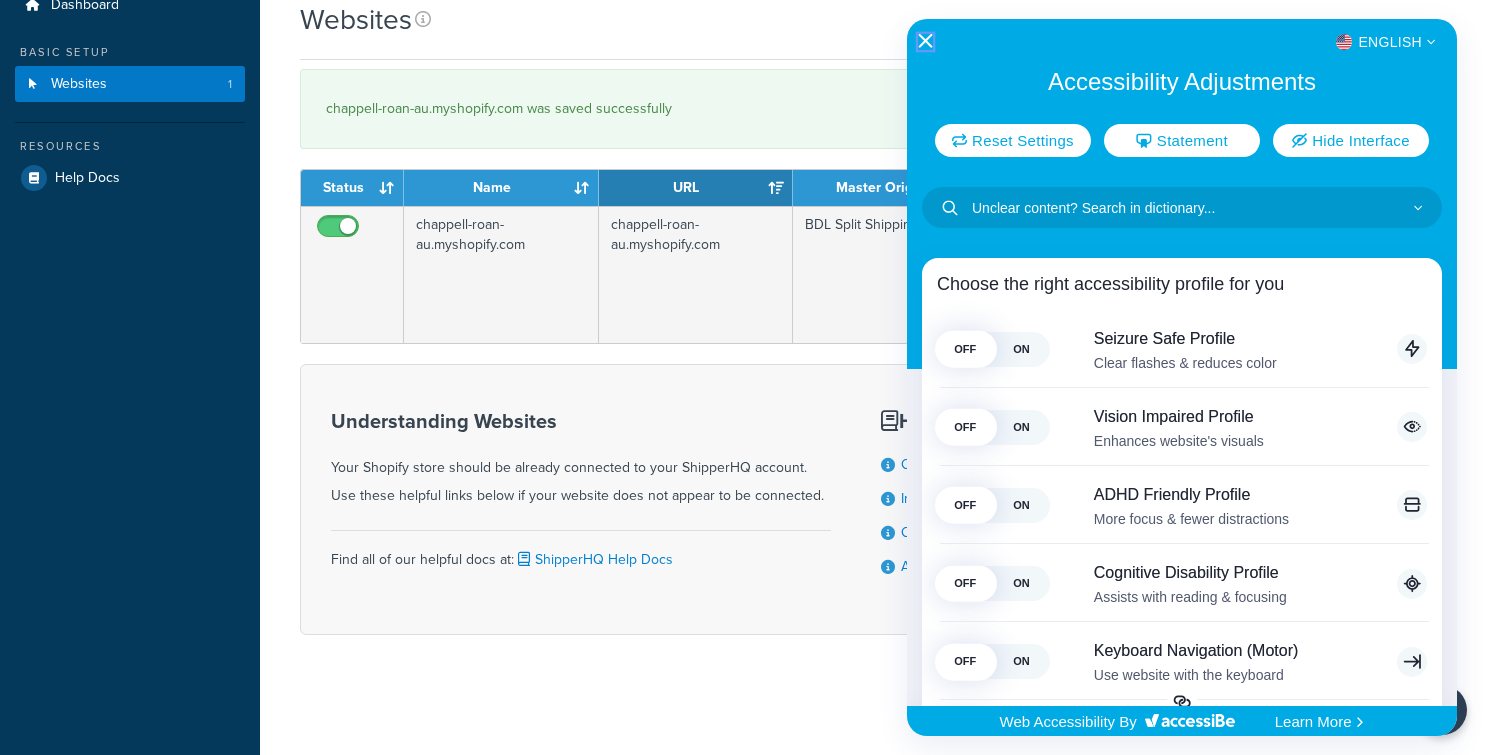 click 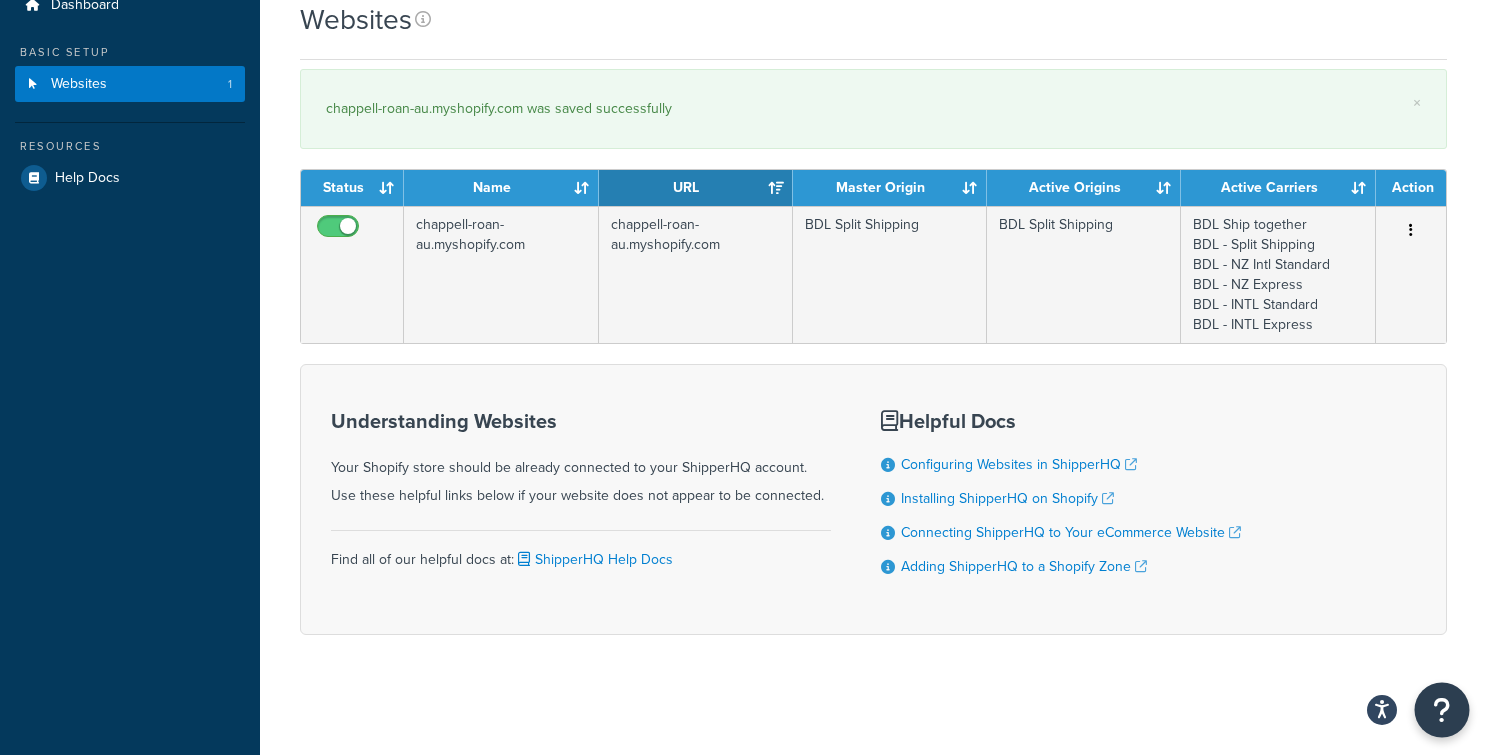 click at bounding box center (1442, 710) 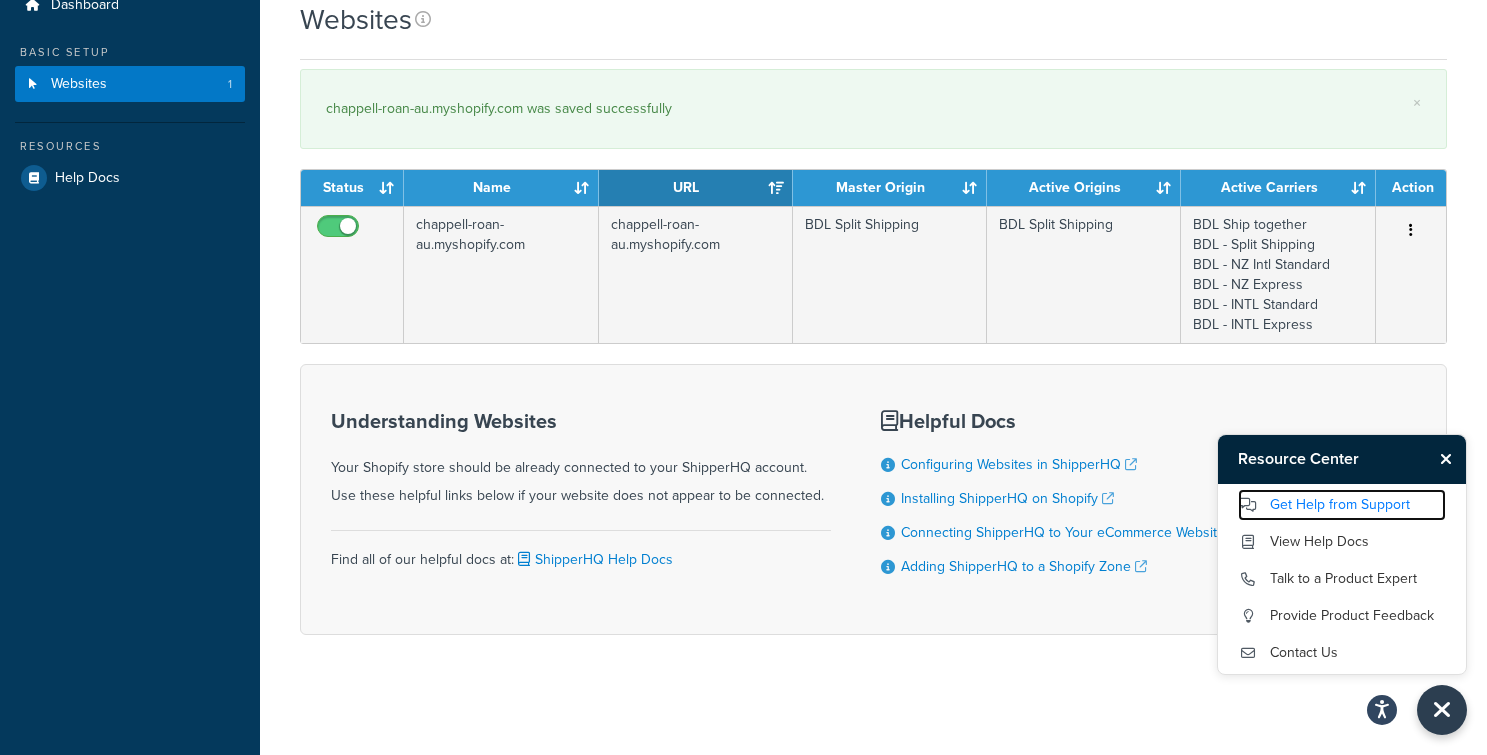 click on "Get Help from Support" at bounding box center (1342, 505) 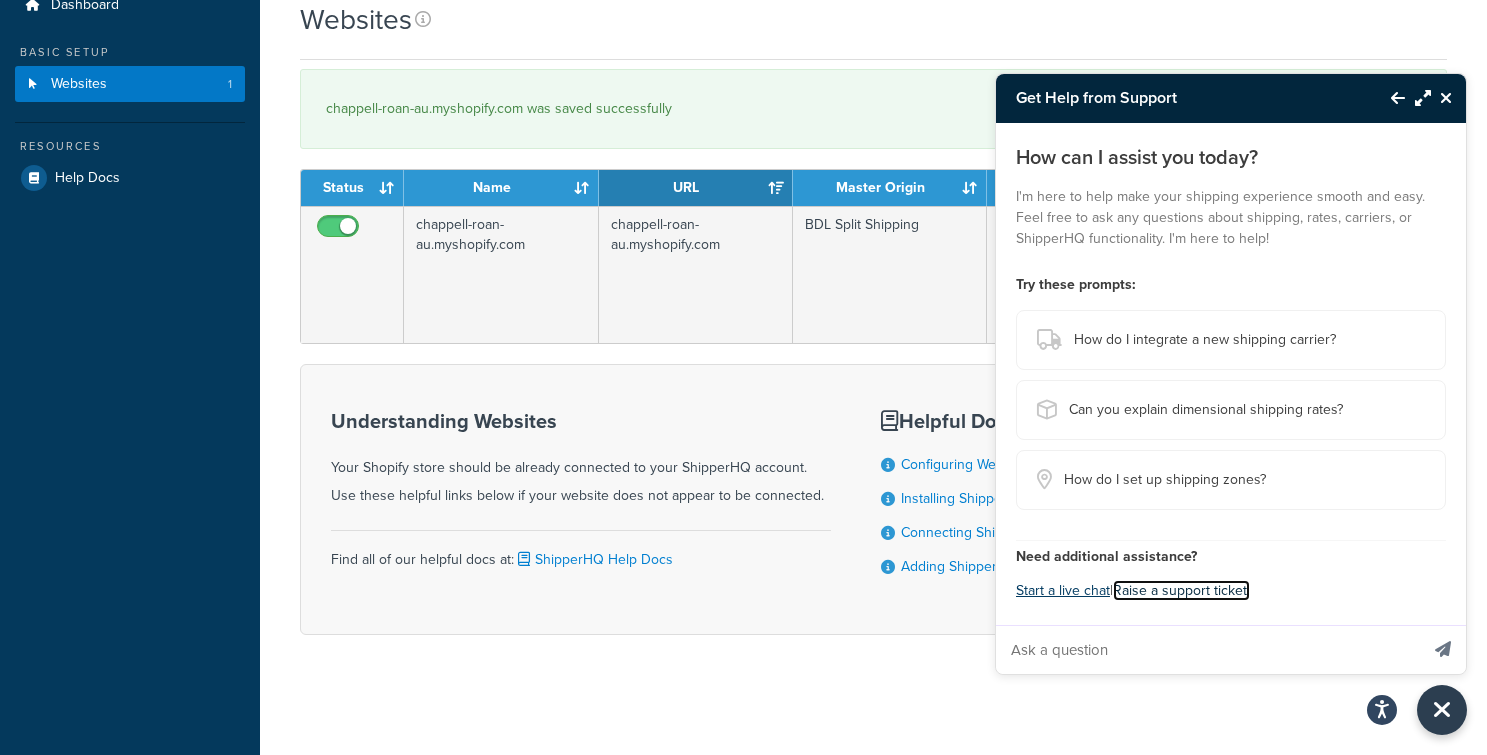 click on "Raise a support ticket." at bounding box center (1181, 590) 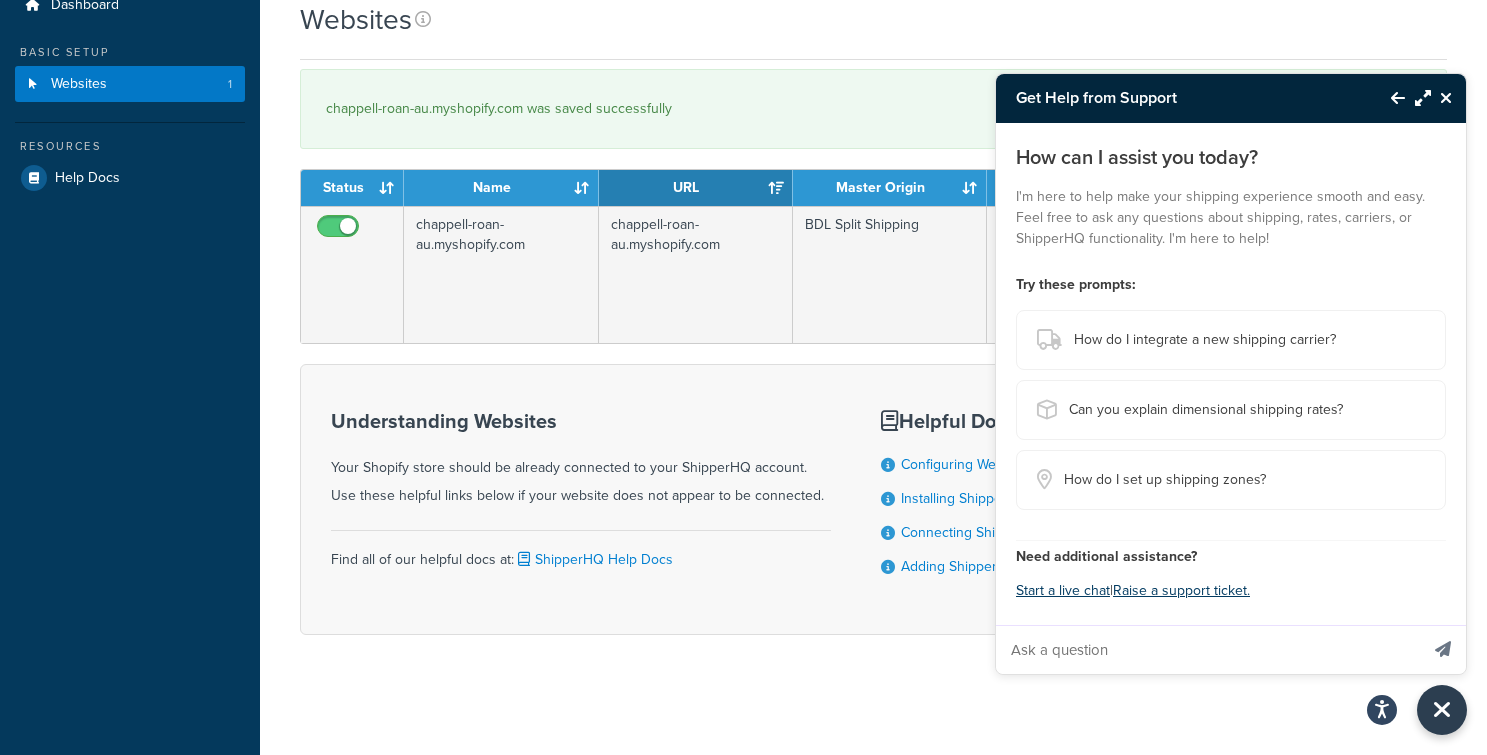 click at bounding box center (1446, 98) 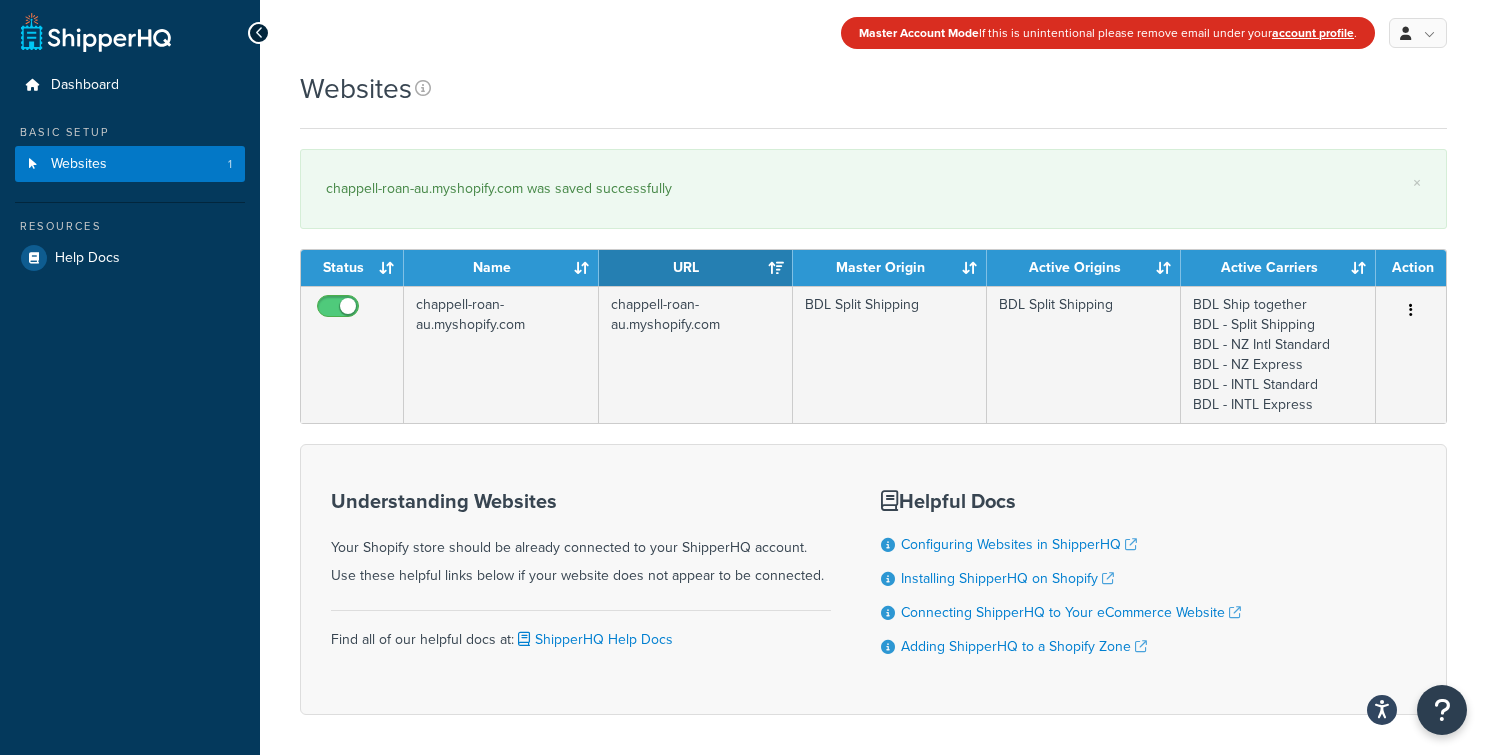 scroll, scrollTop: 0, scrollLeft: 0, axis: both 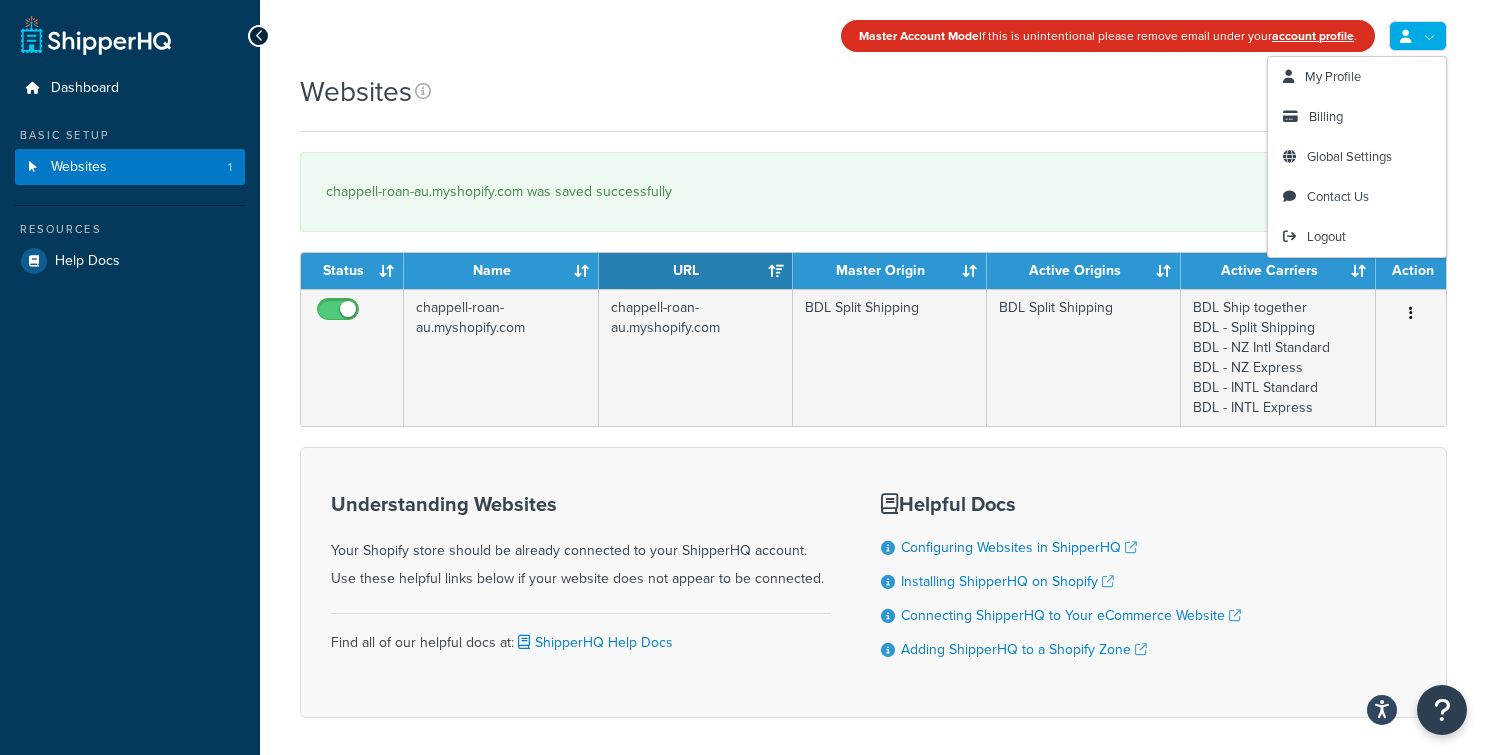 click at bounding box center (1418, 36) 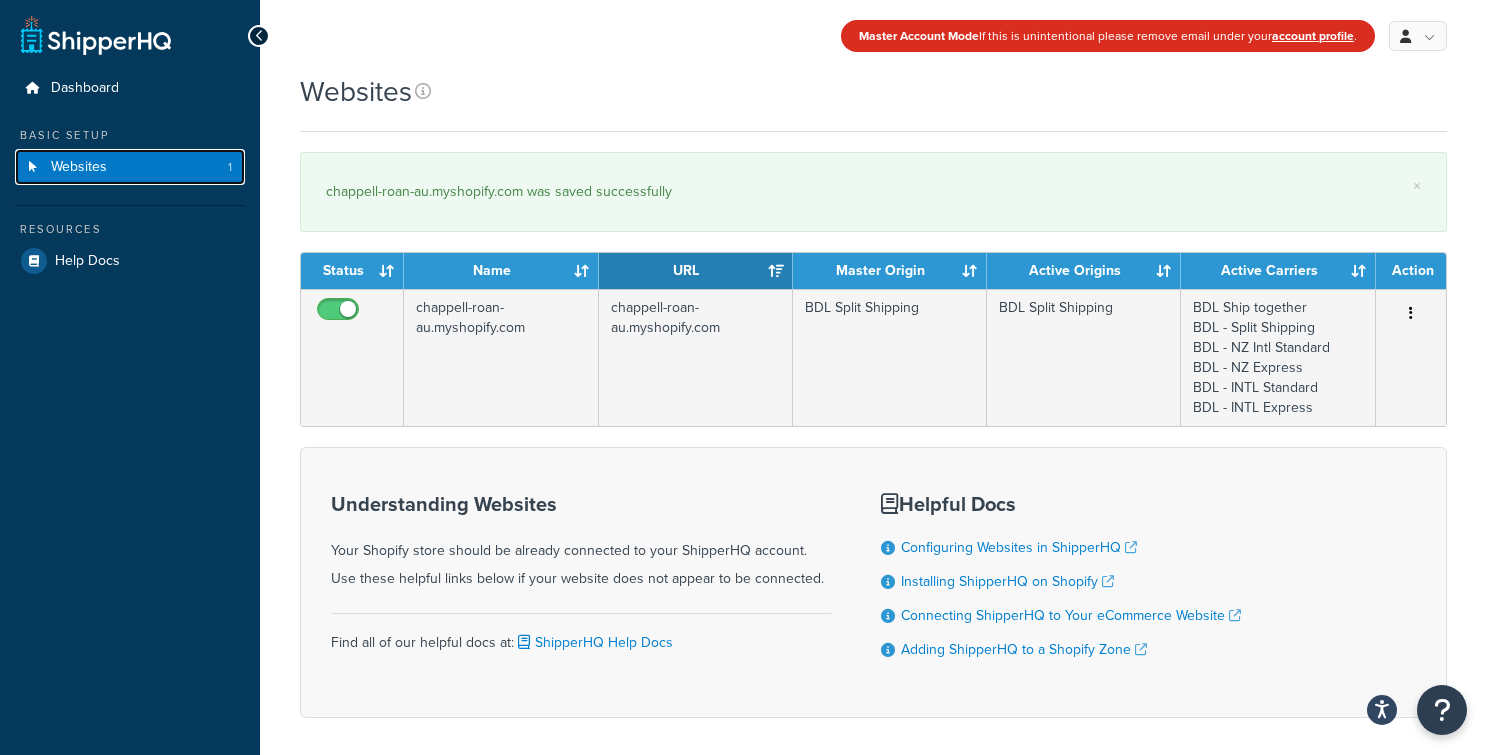 click on "Websites" at bounding box center (79, 167) 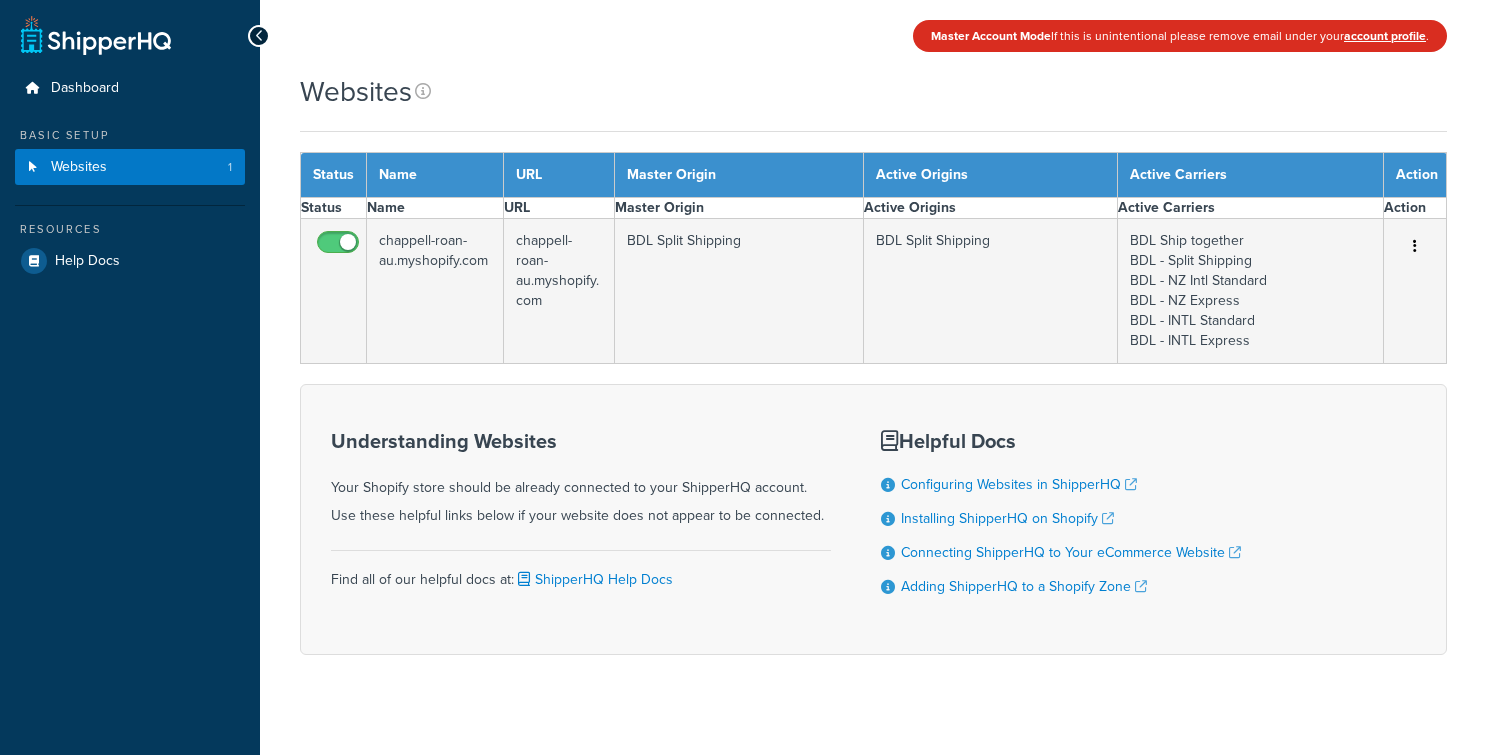 scroll, scrollTop: 0, scrollLeft: 0, axis: both 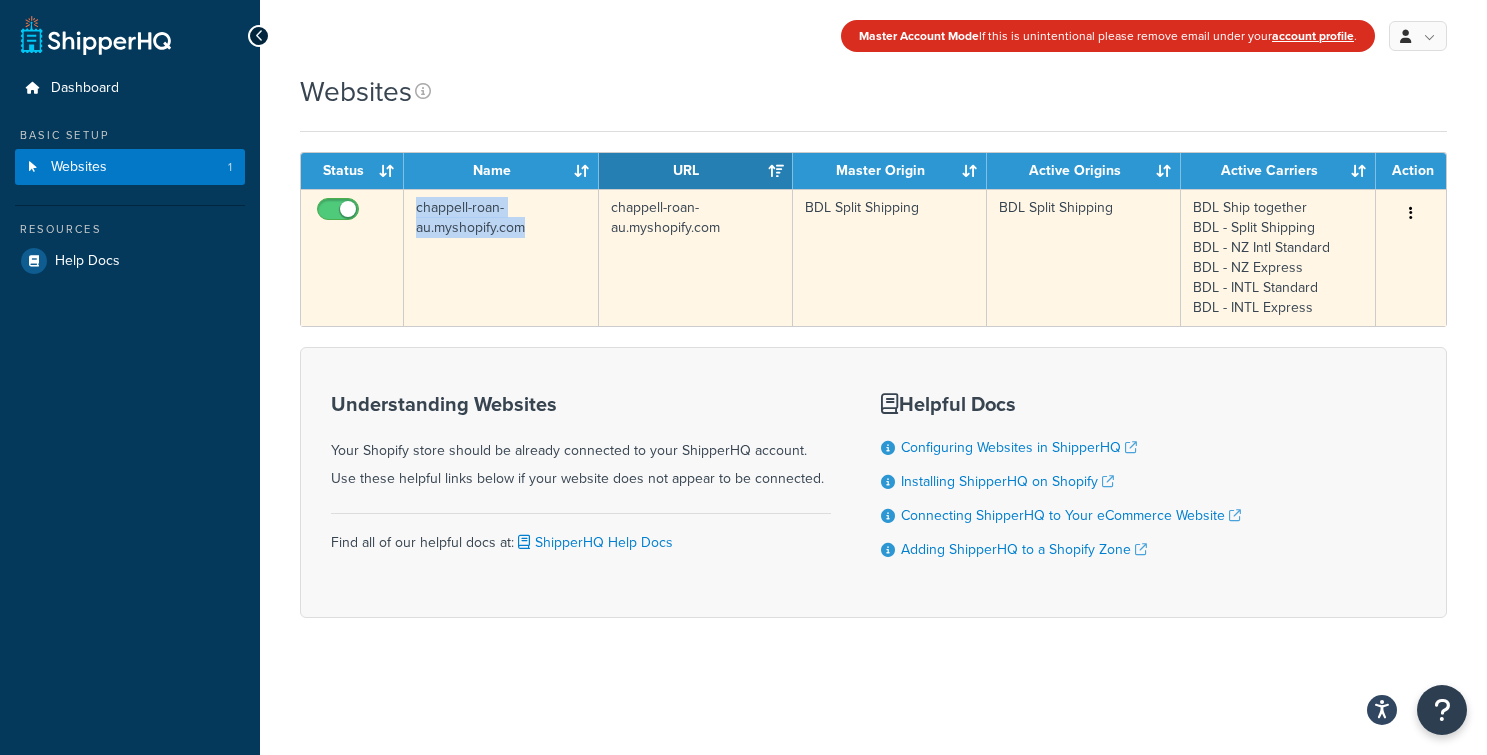 drag, startPoint x: 547, startPoint y: 231, endPoint x: 413, endPoint y: 208, distance: 135.95955 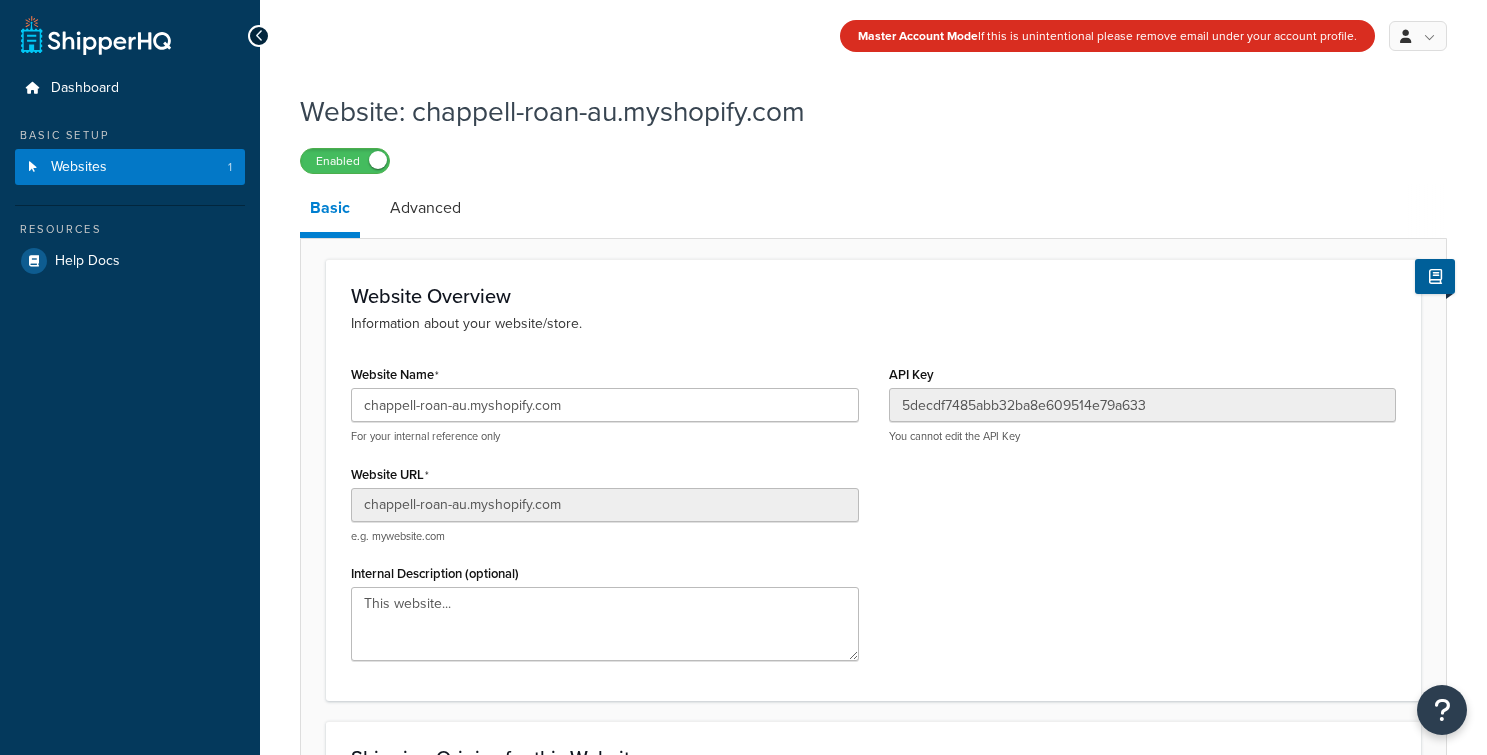select on "64856" 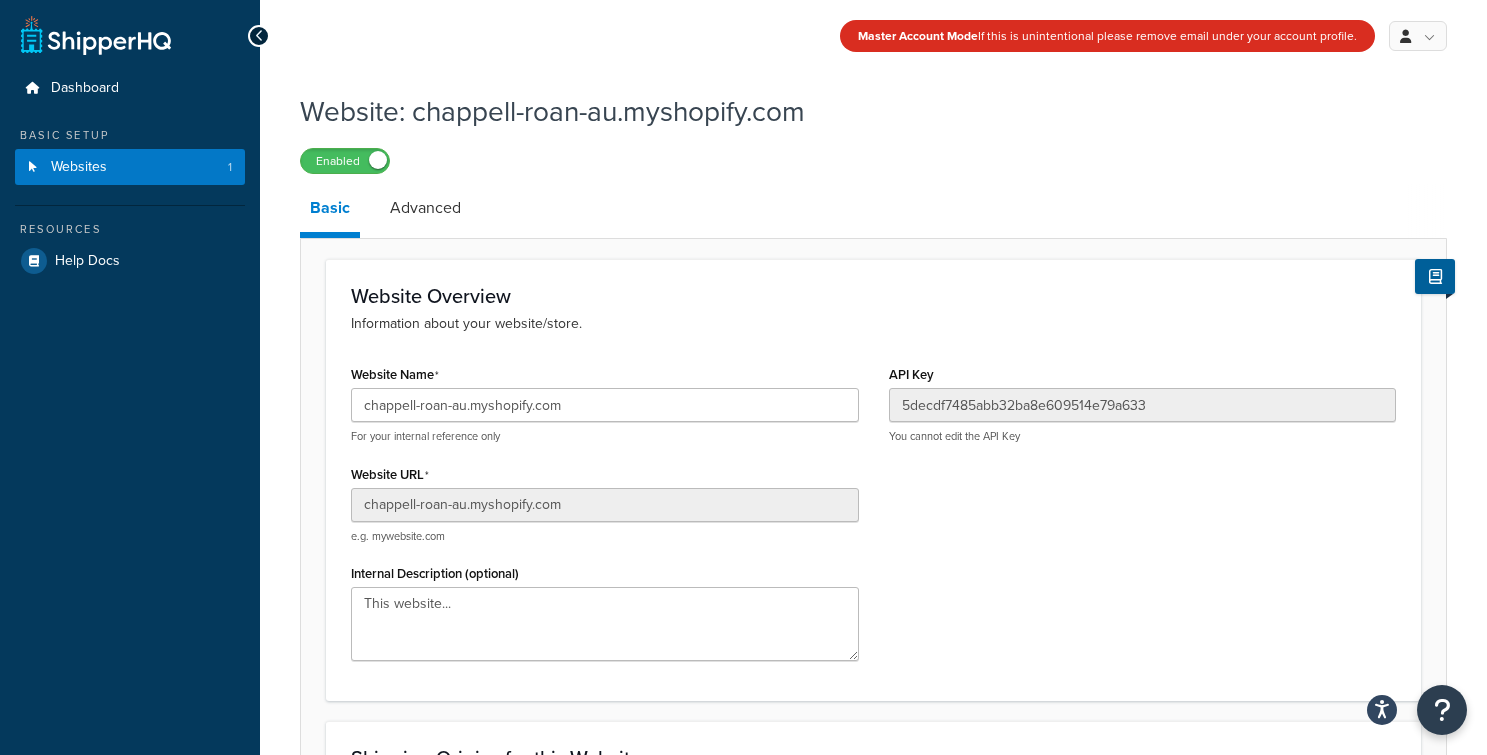 click on "Basic   Advanced" at bounding box center (5250, 211) 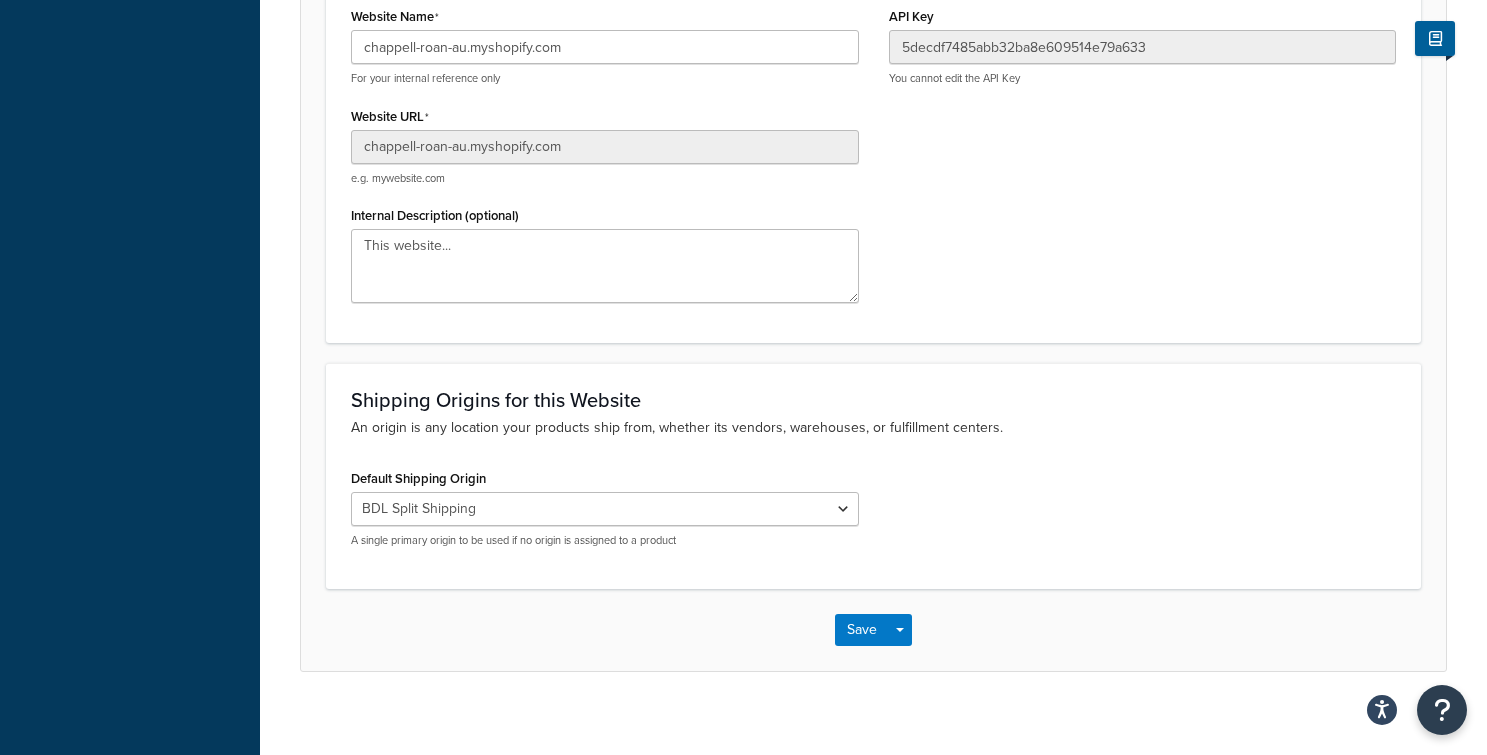 scroll, scrollTop: 355, scrollLeft: 0, axis: vertical 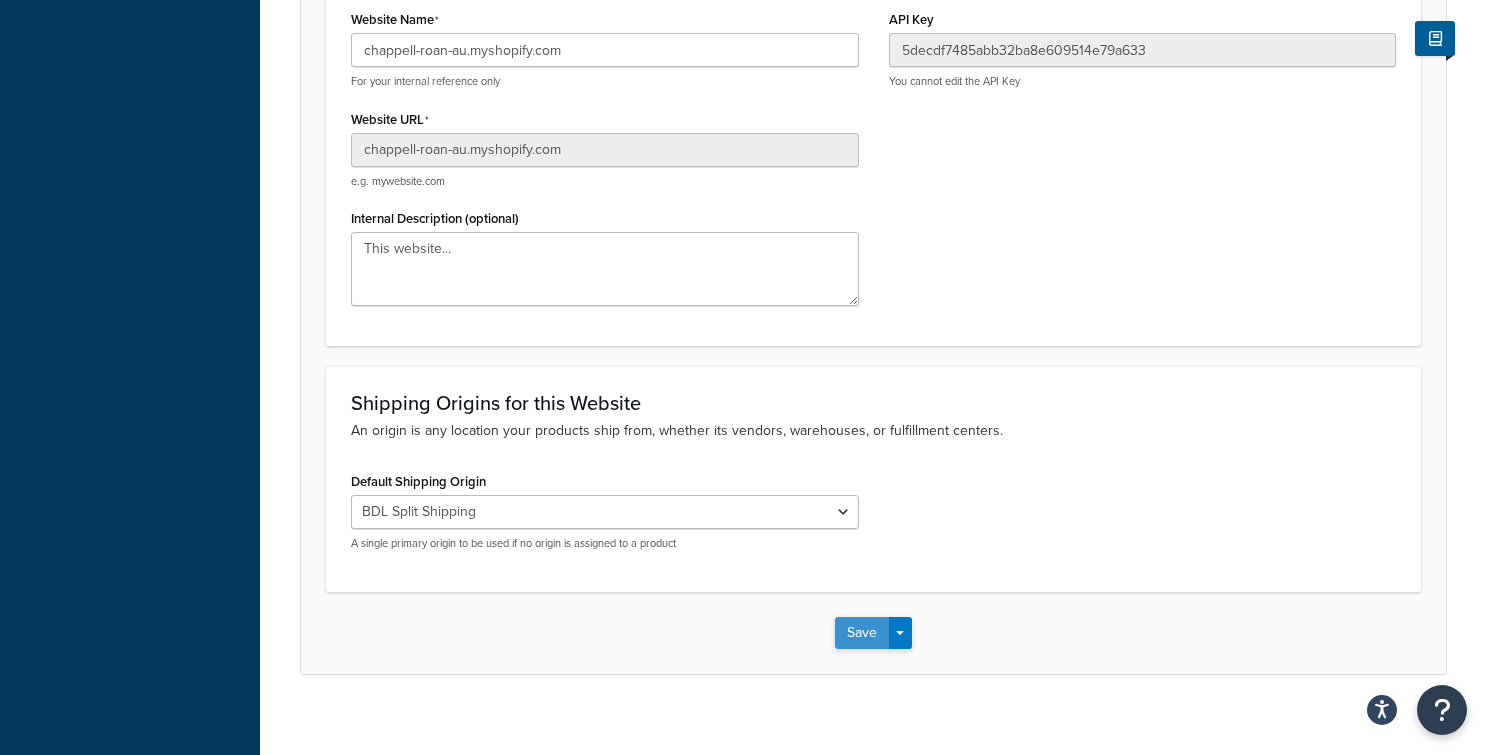 click on "Save" at bounding box center [862, 633] 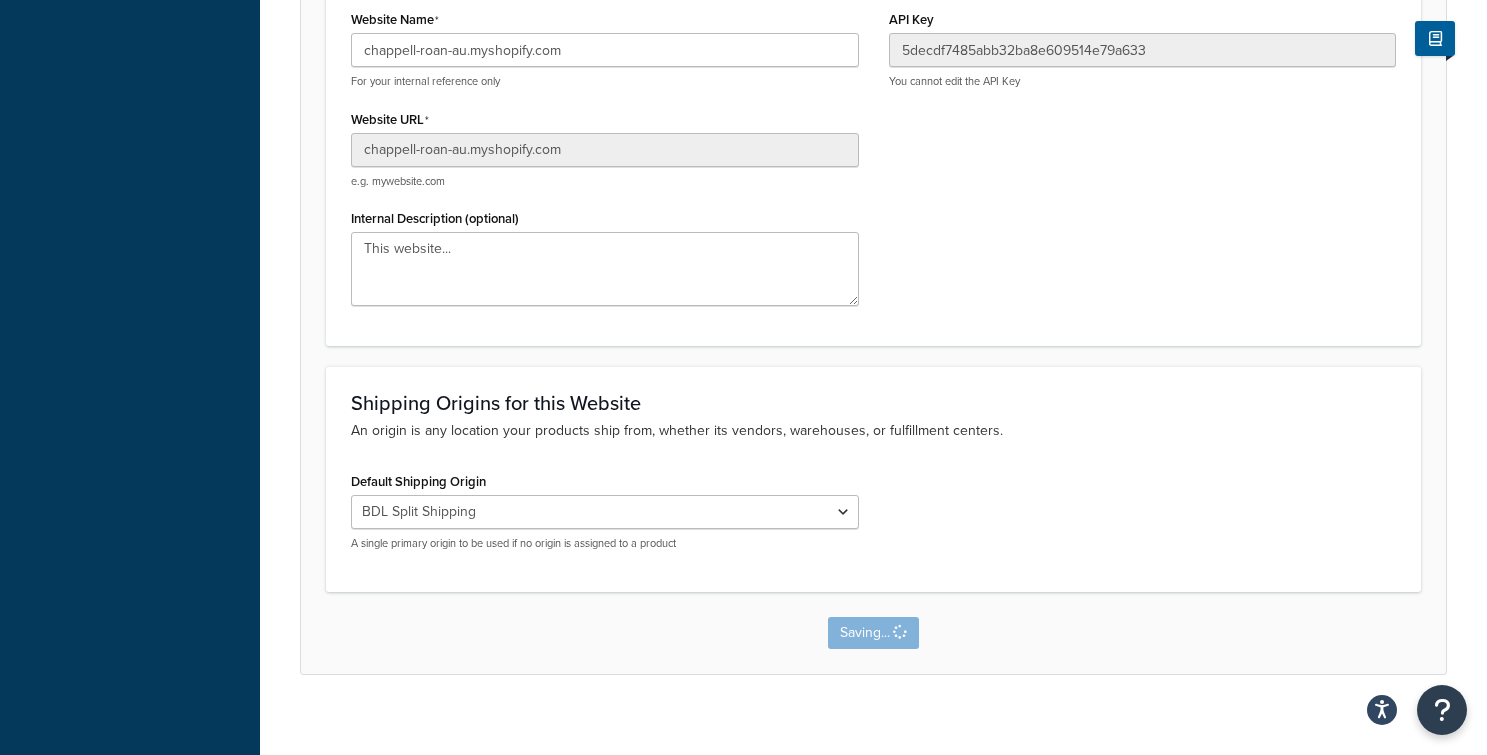 scroll, scrollTop: 0, scrollLeft: 0, axis: both 